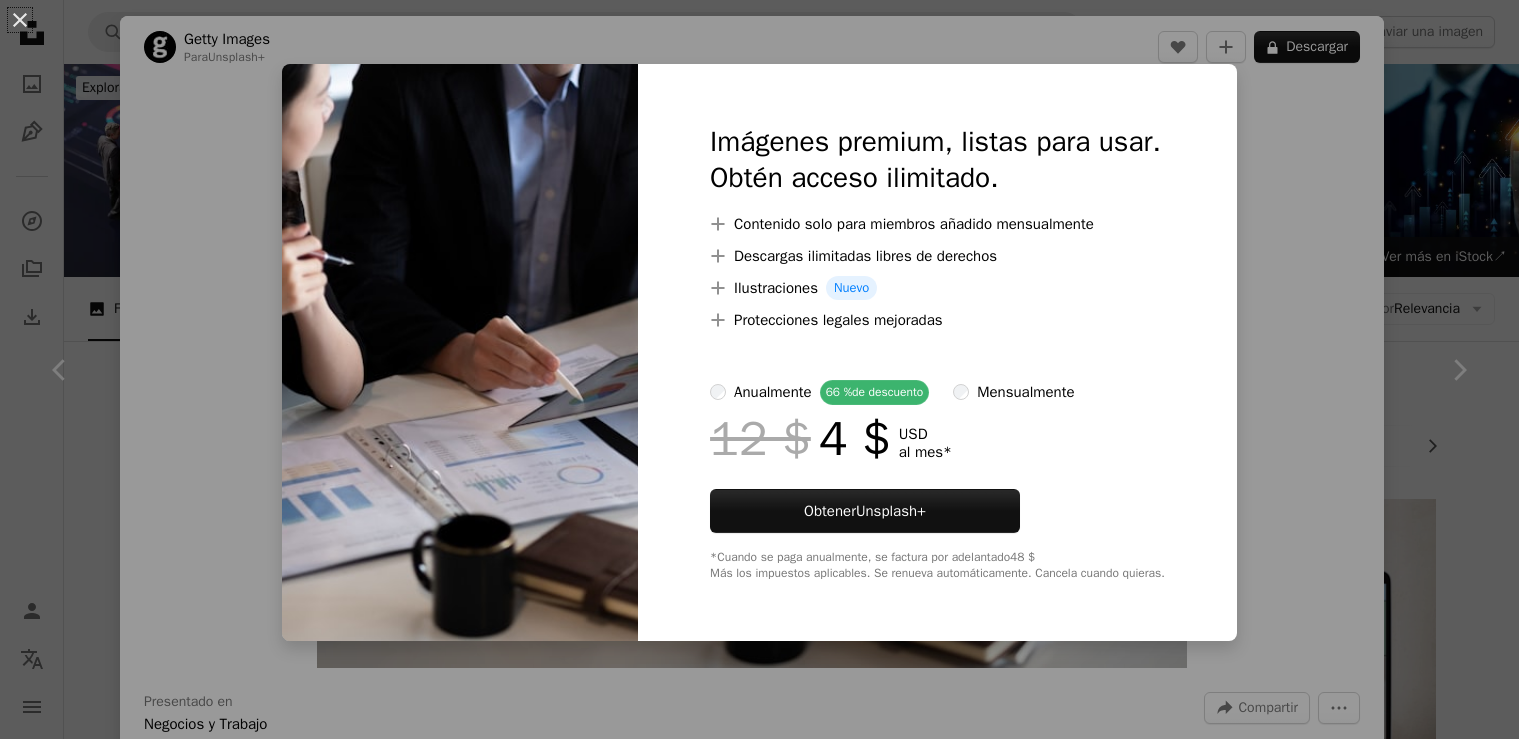 scroll, scrollTop: 370, scrollLeft: 0, axis: vertical 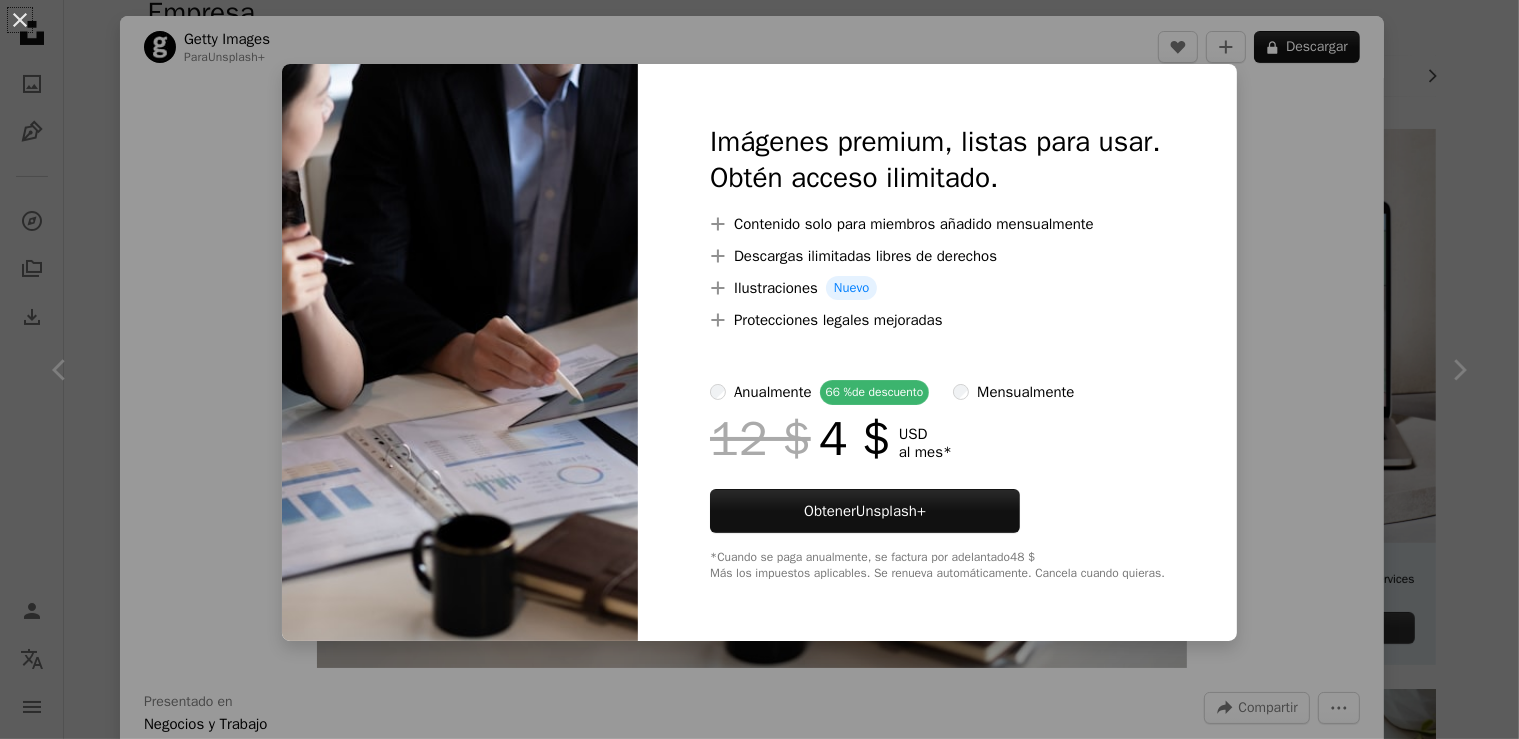 click on "An X shape Imágenes premium, listas para usar. Obtén acceso ilimitado. A plus sign Contenido solo para miembros añadido mensualmente A plus sign Descargas ilimitadas libres de derechos A plus sign Ilustraciones  Nuevo A plus sign Protecciones legales mejoradas anualmente 66 %  de descuento mensualmente 12 $   4 $ USD al mes * Obtener  Unsplash+ *Cuando se paga anualmente, se factura por adelantado  48 $ Más los impuestos aplicables. Se renueva automáticamente. Cancela cuando quieras." at bounding box center (759, 369) 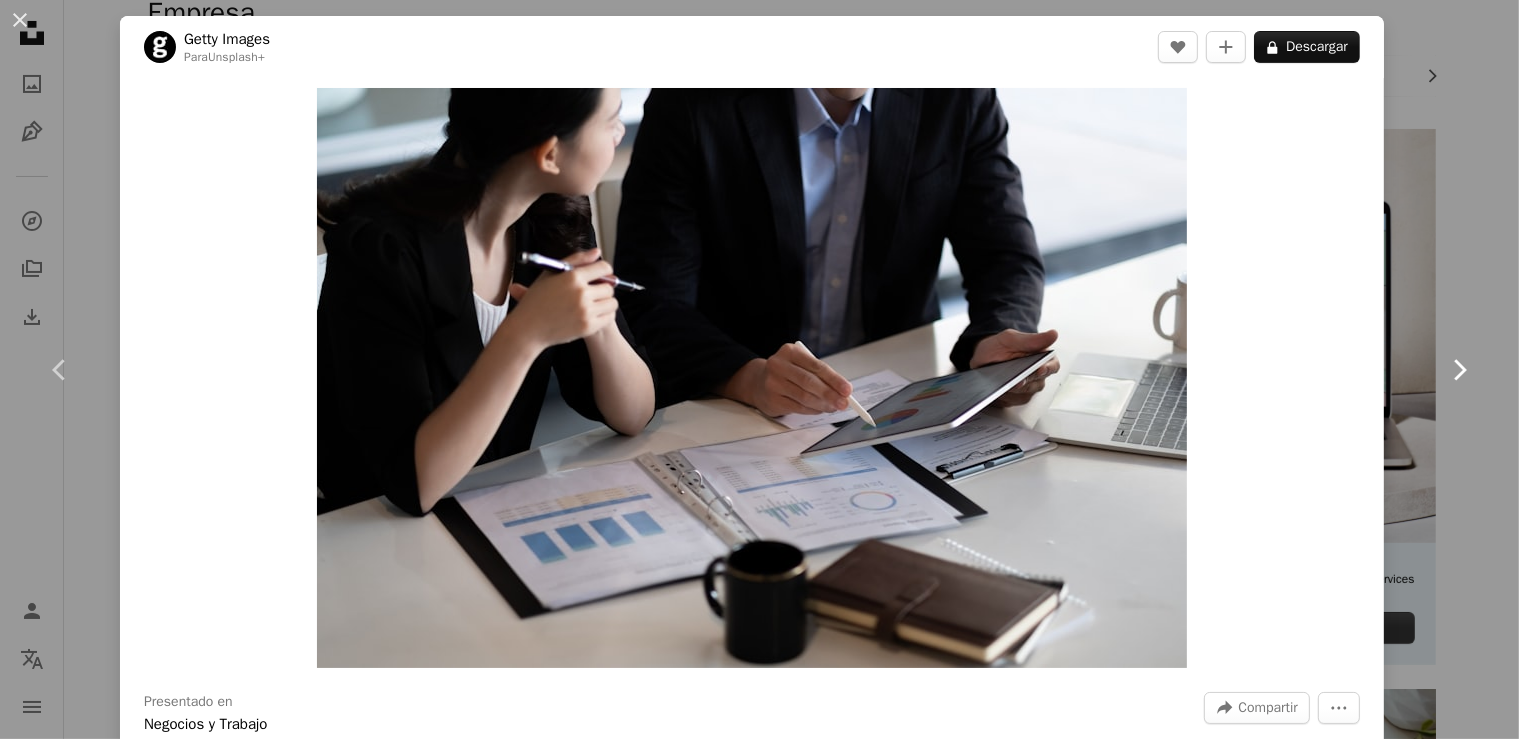 click on "Chevron right" 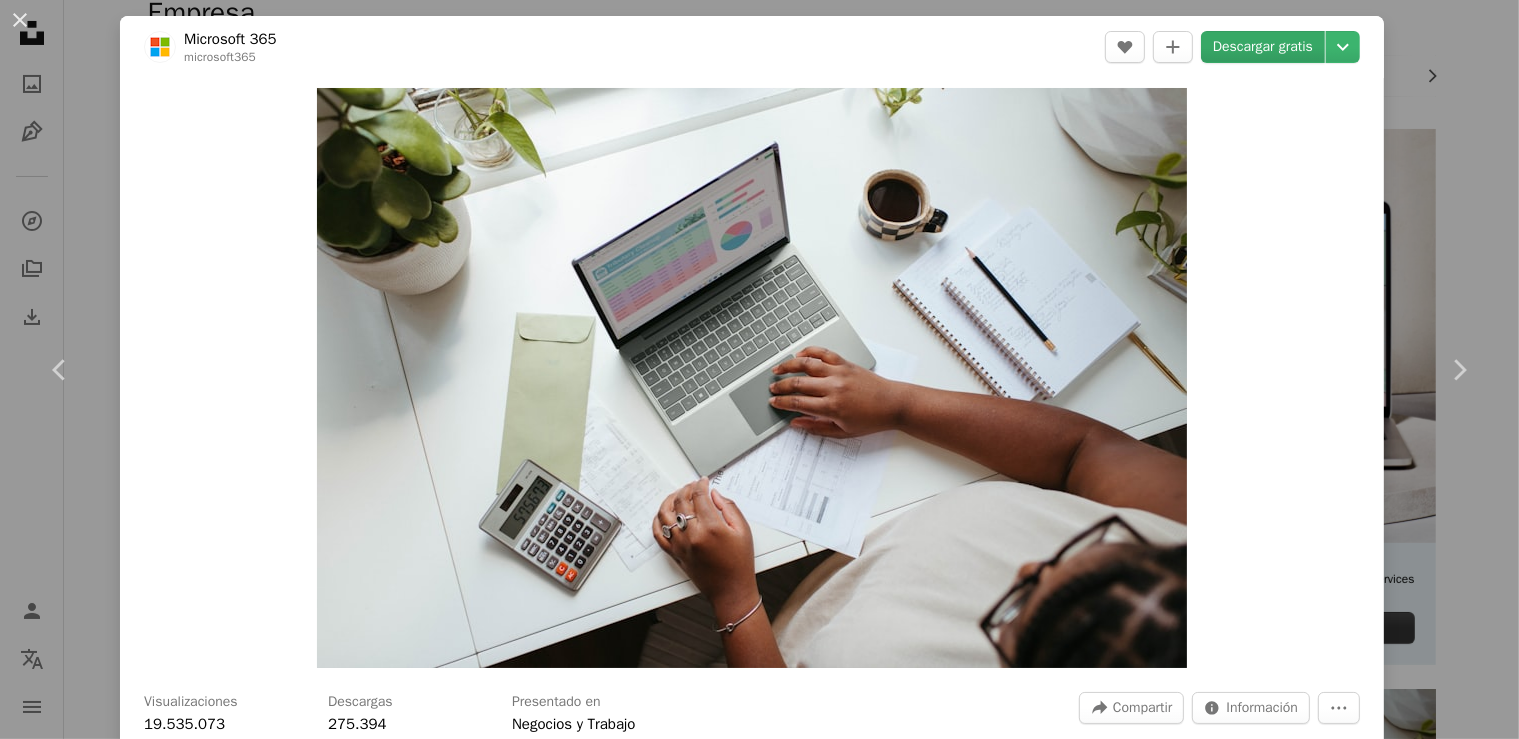 click on "Descargar gratis" at bounding box center (1263, 47) 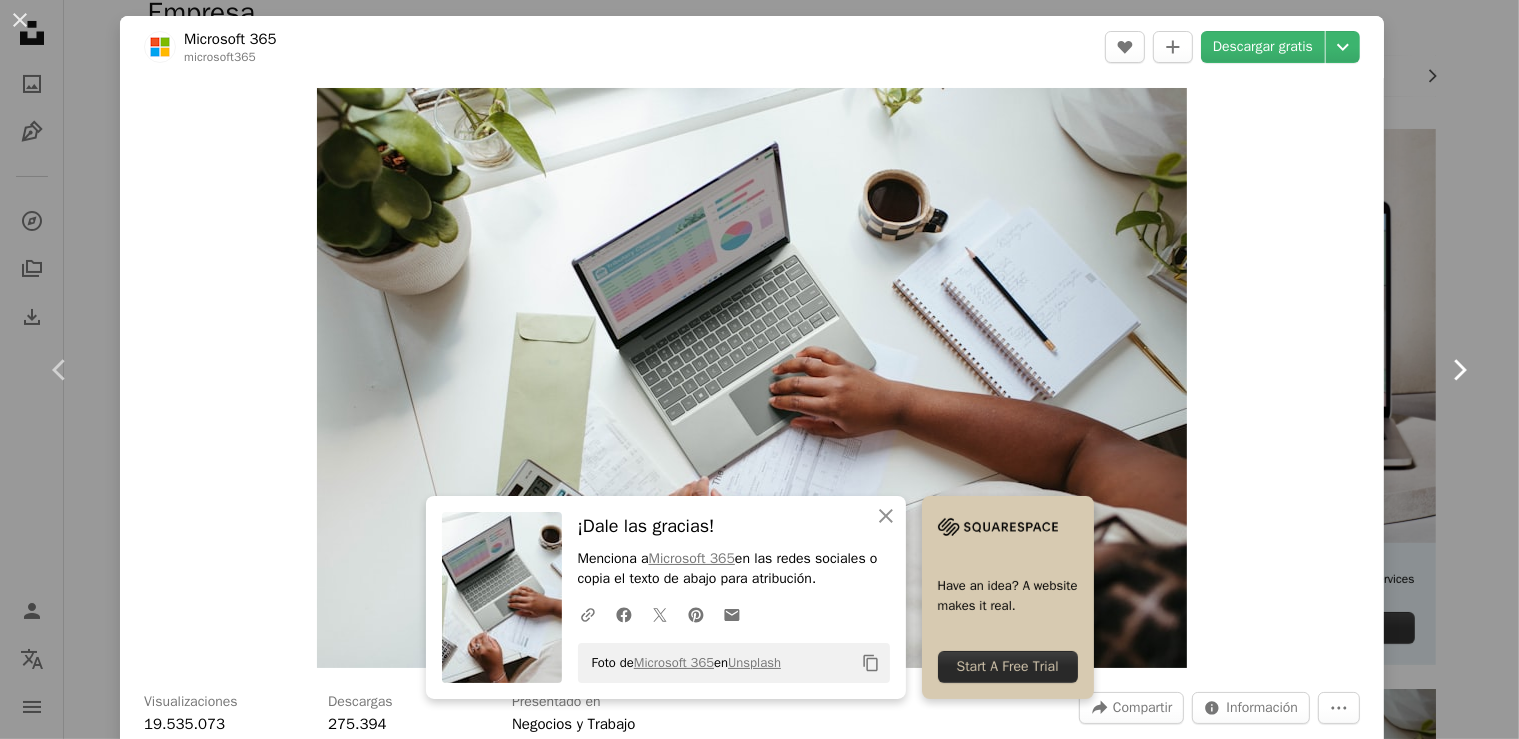 click on "Chevron right" 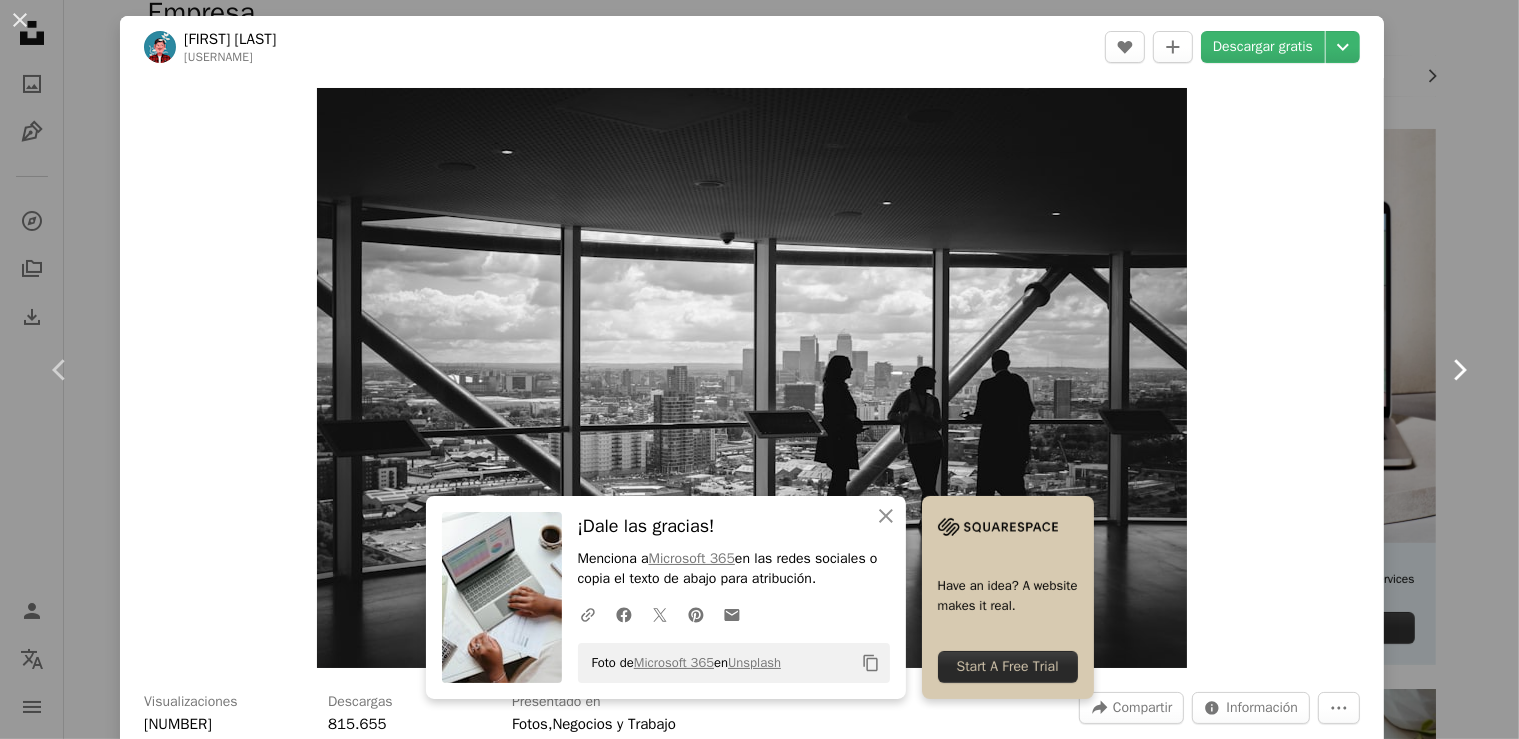 click on "Chevron right" 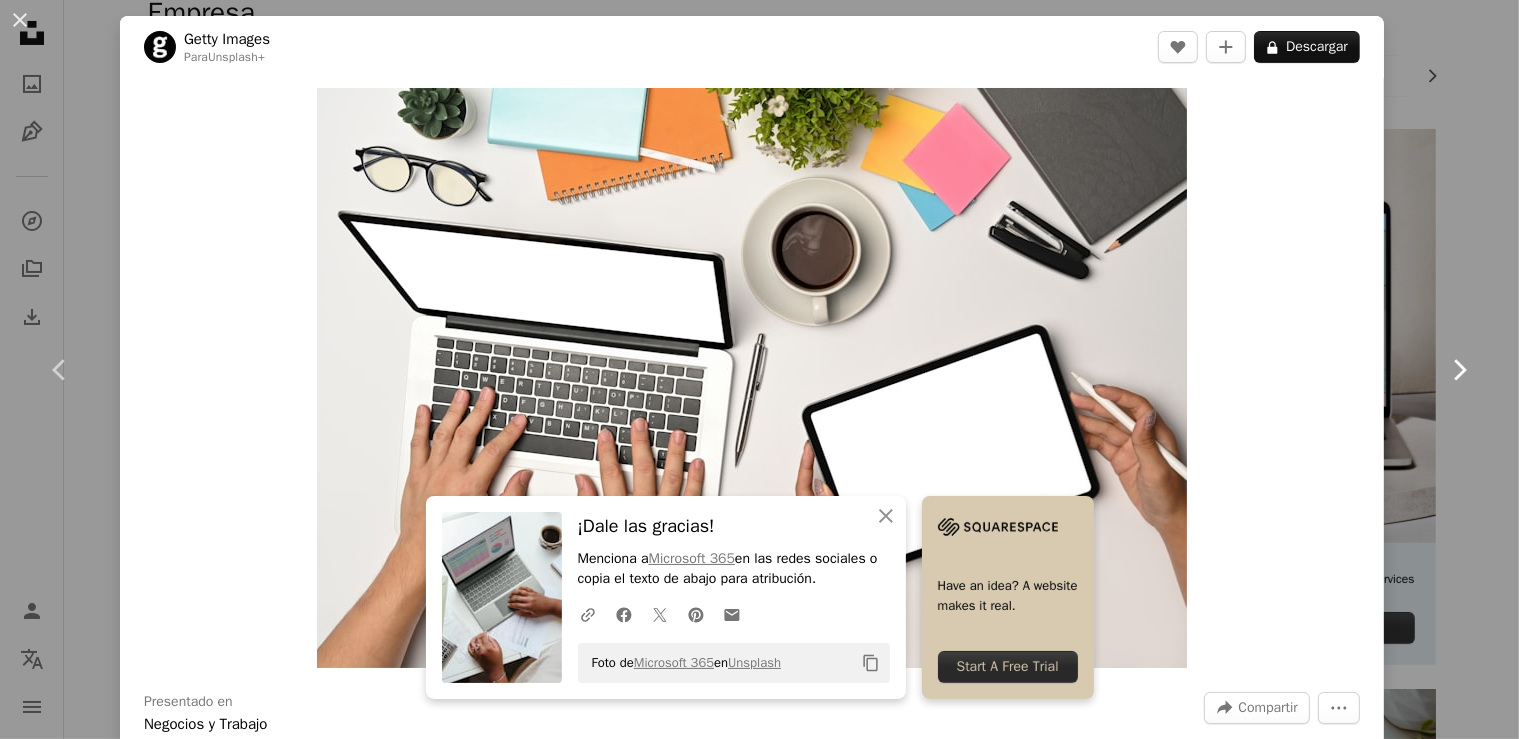 click on "Chevron right" 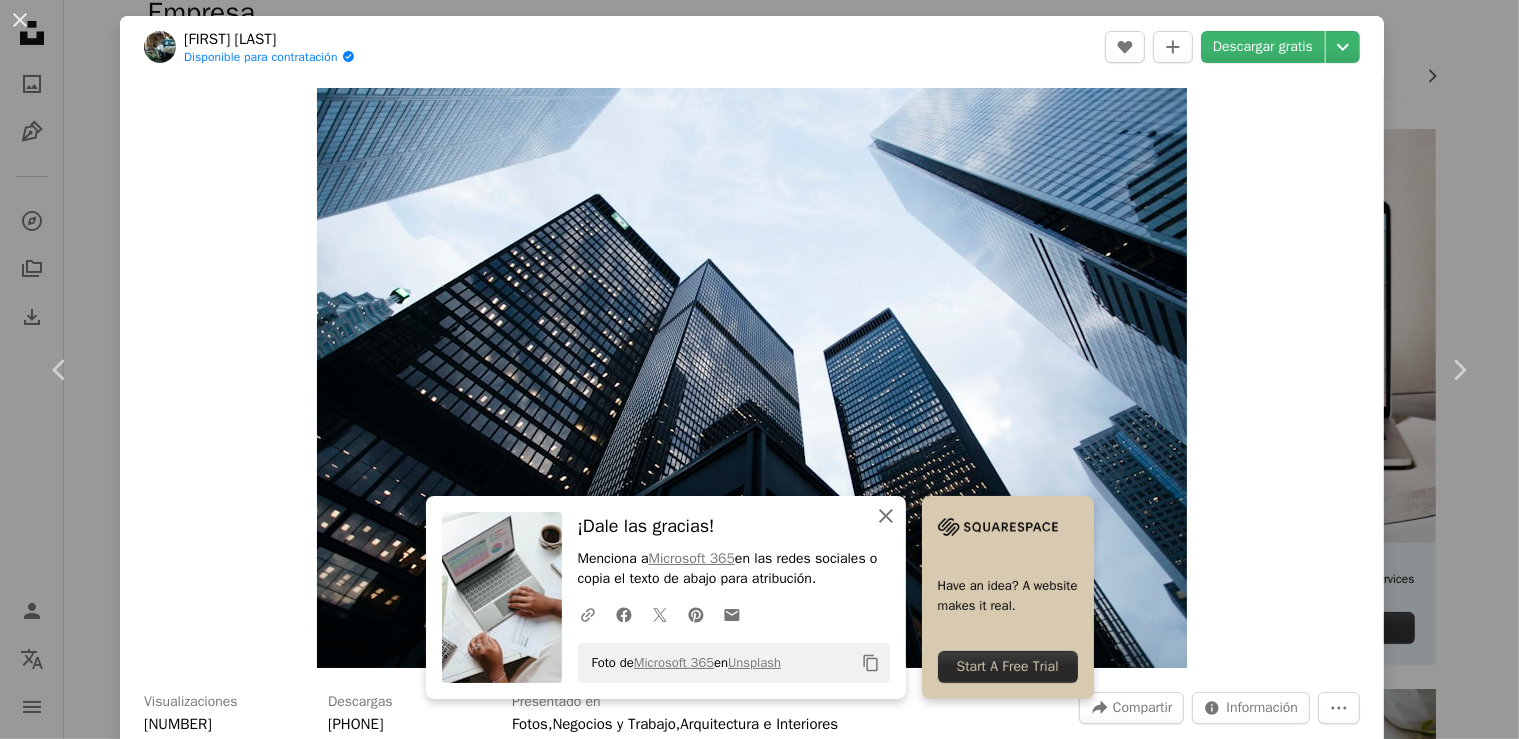 click on "An X shape" 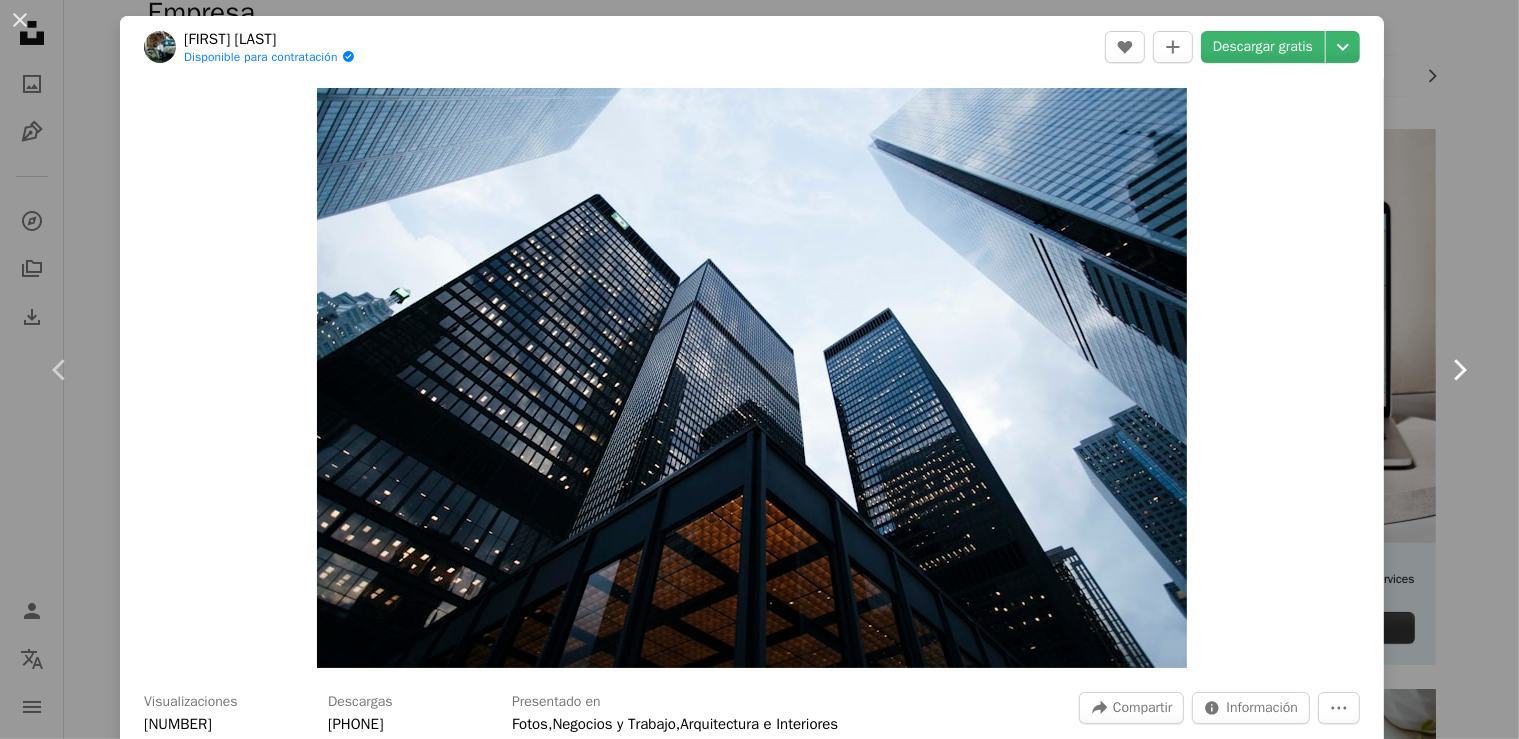 click 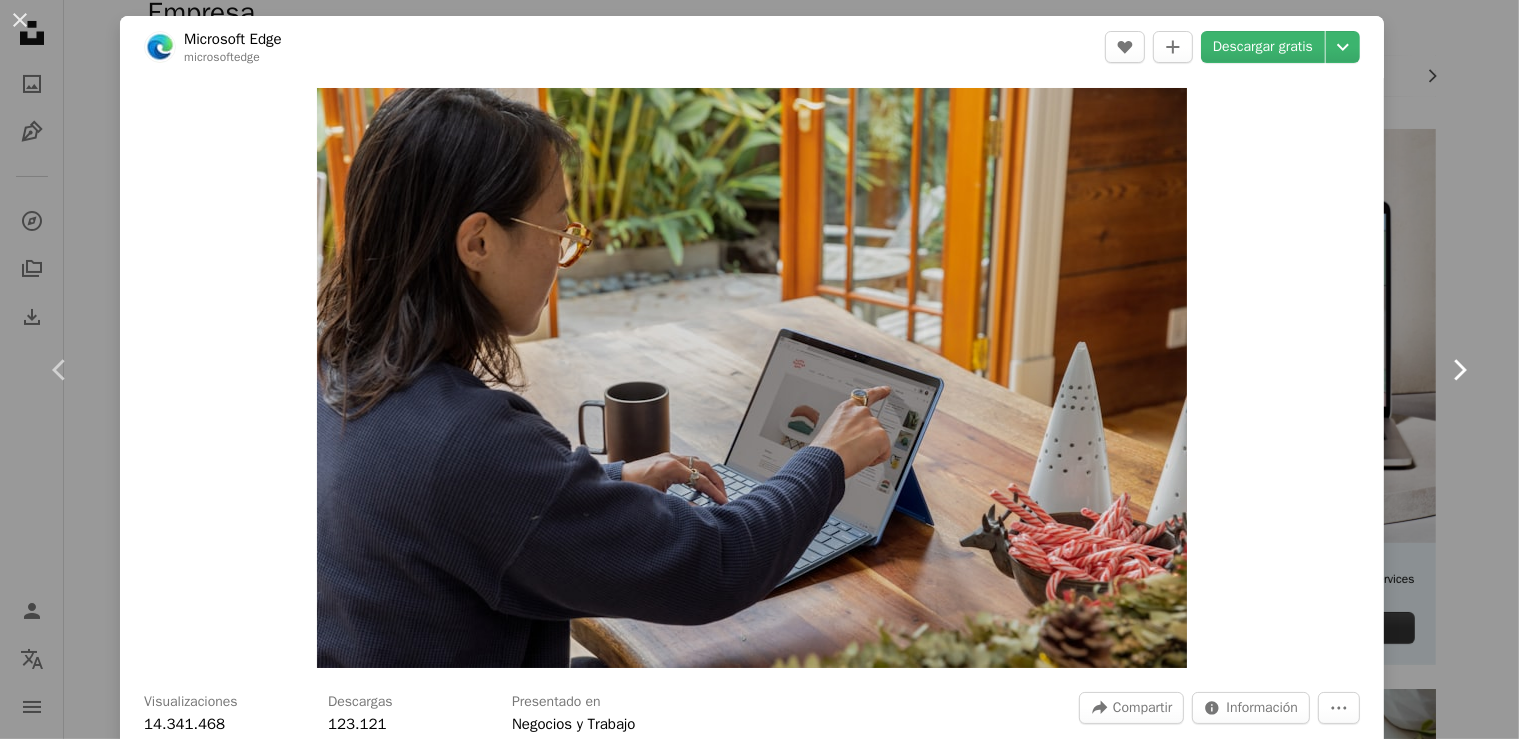 click 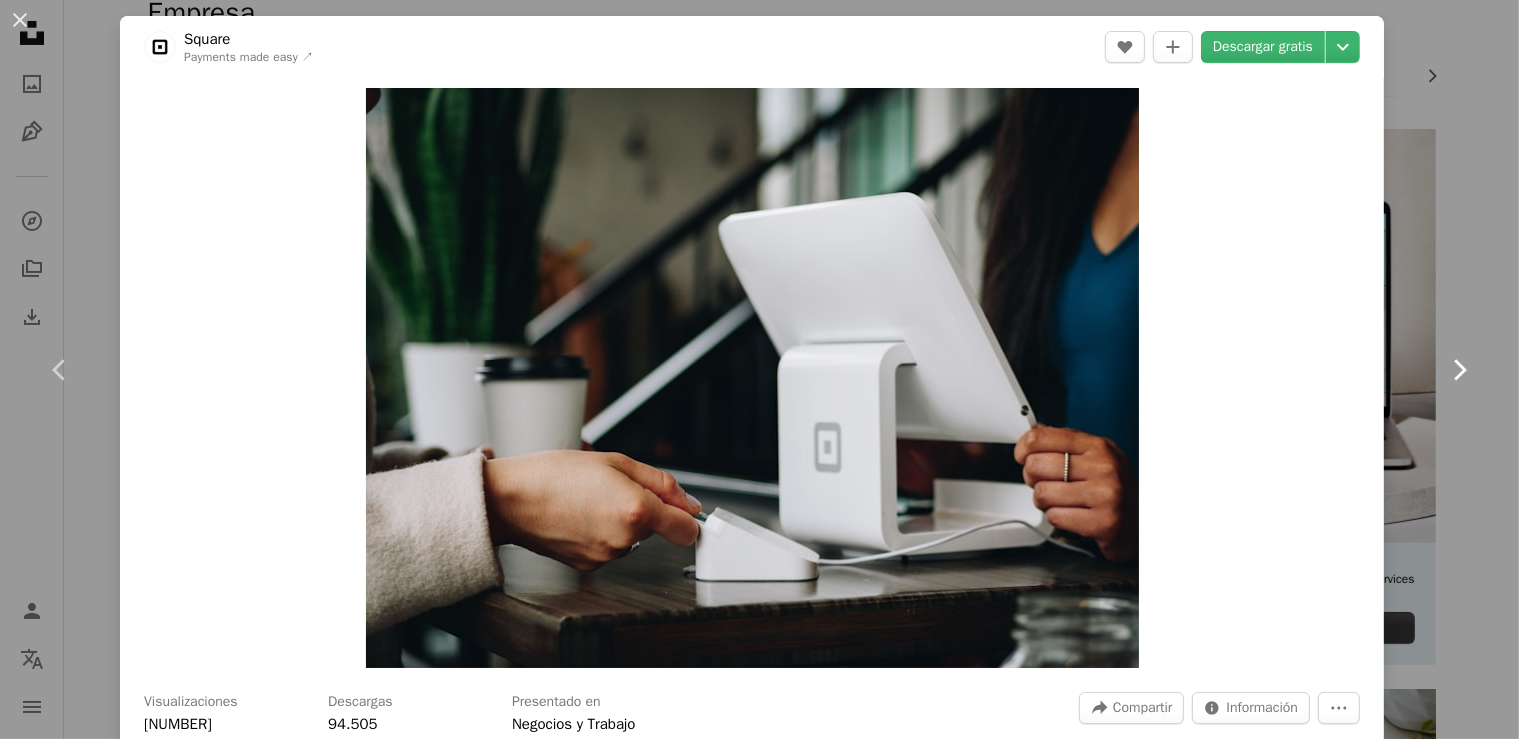 click 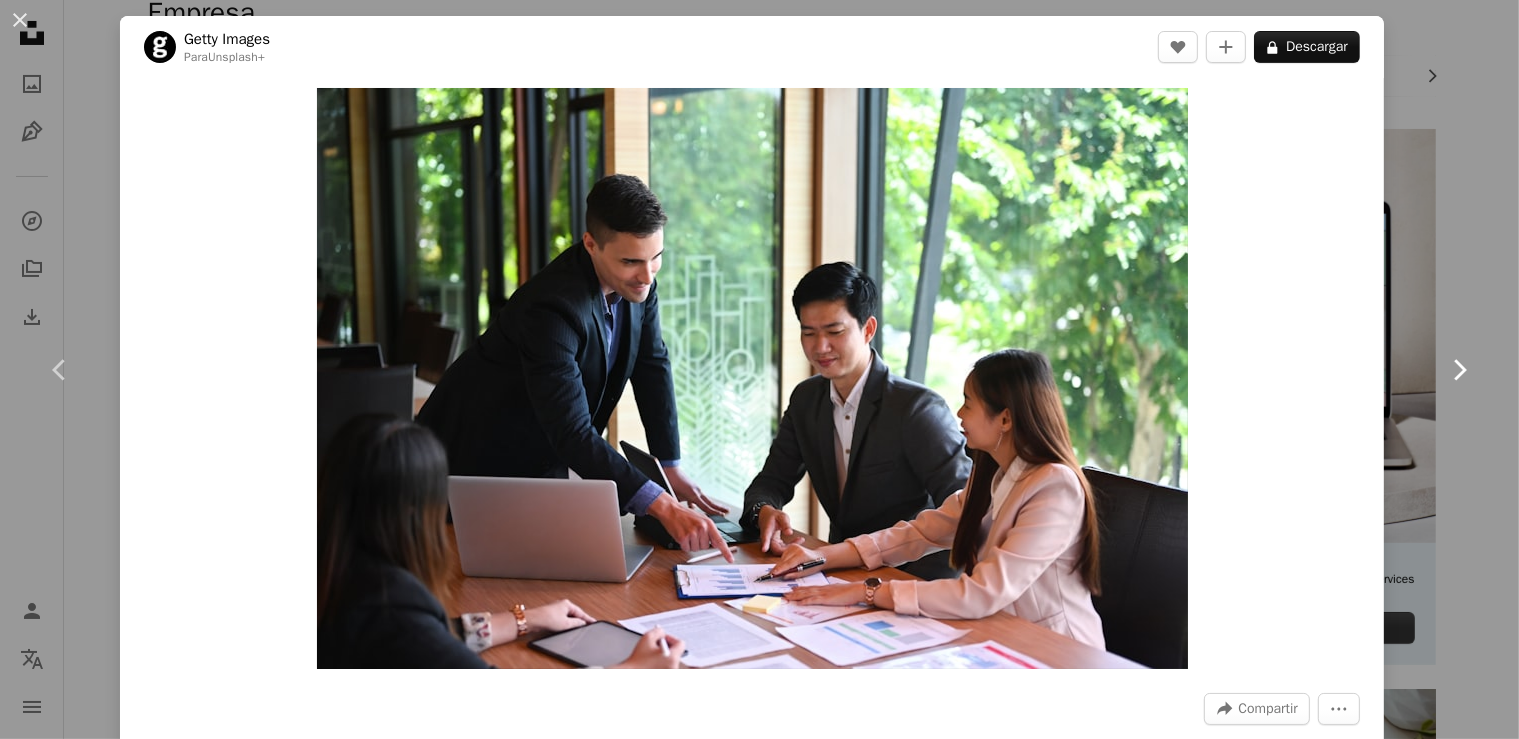 click on "Chevron right" 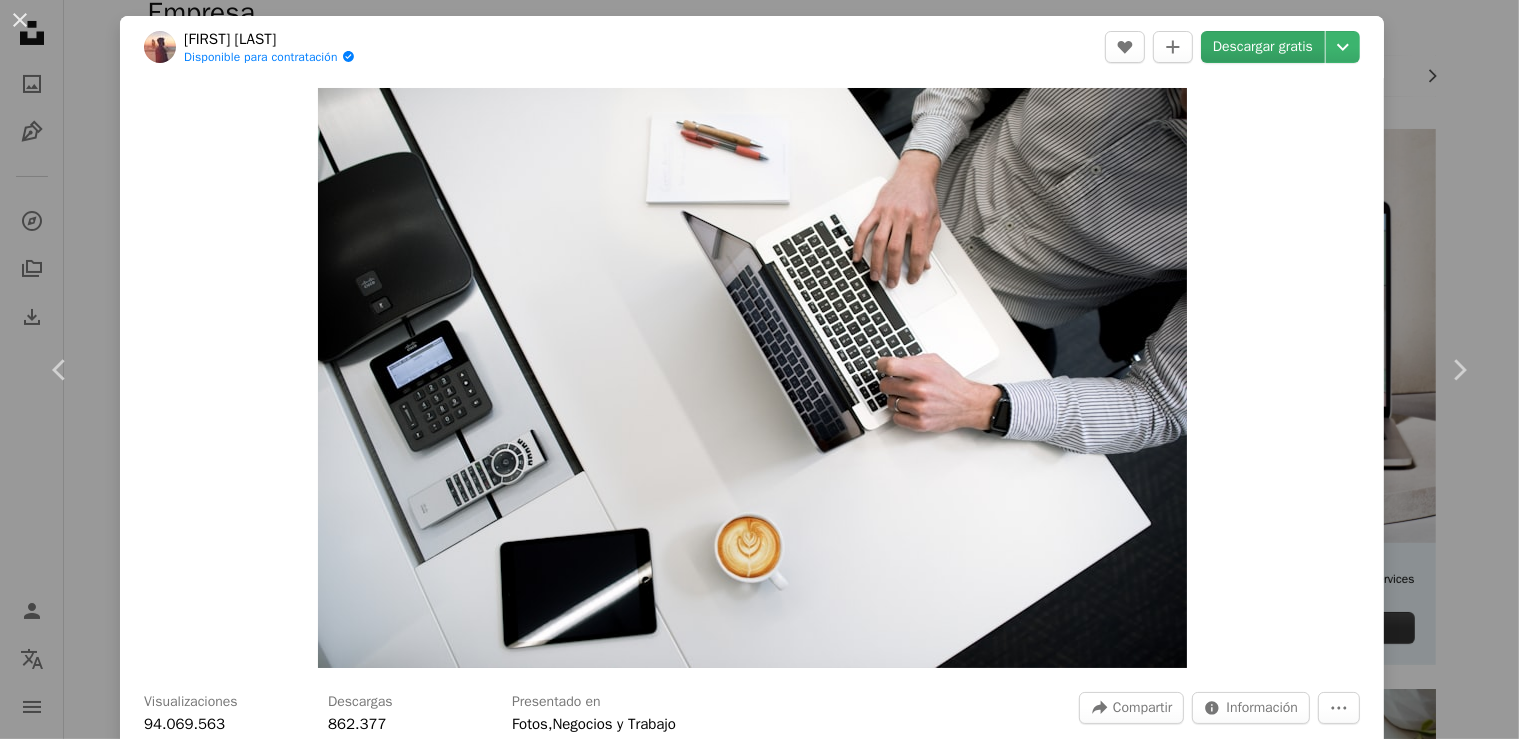 click on "Descargar gratis" at bounding box center (1263, 47) 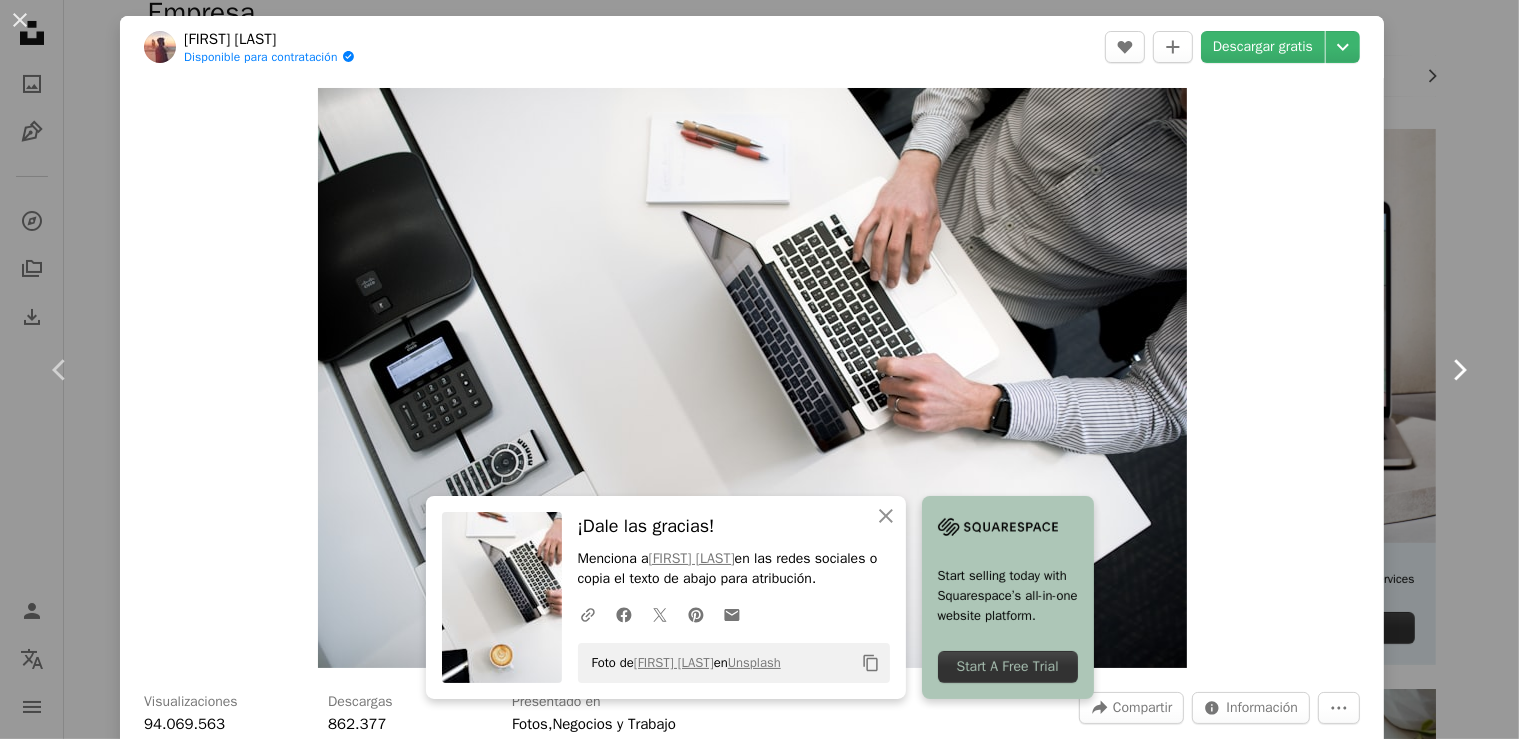 click on "Chevron right" 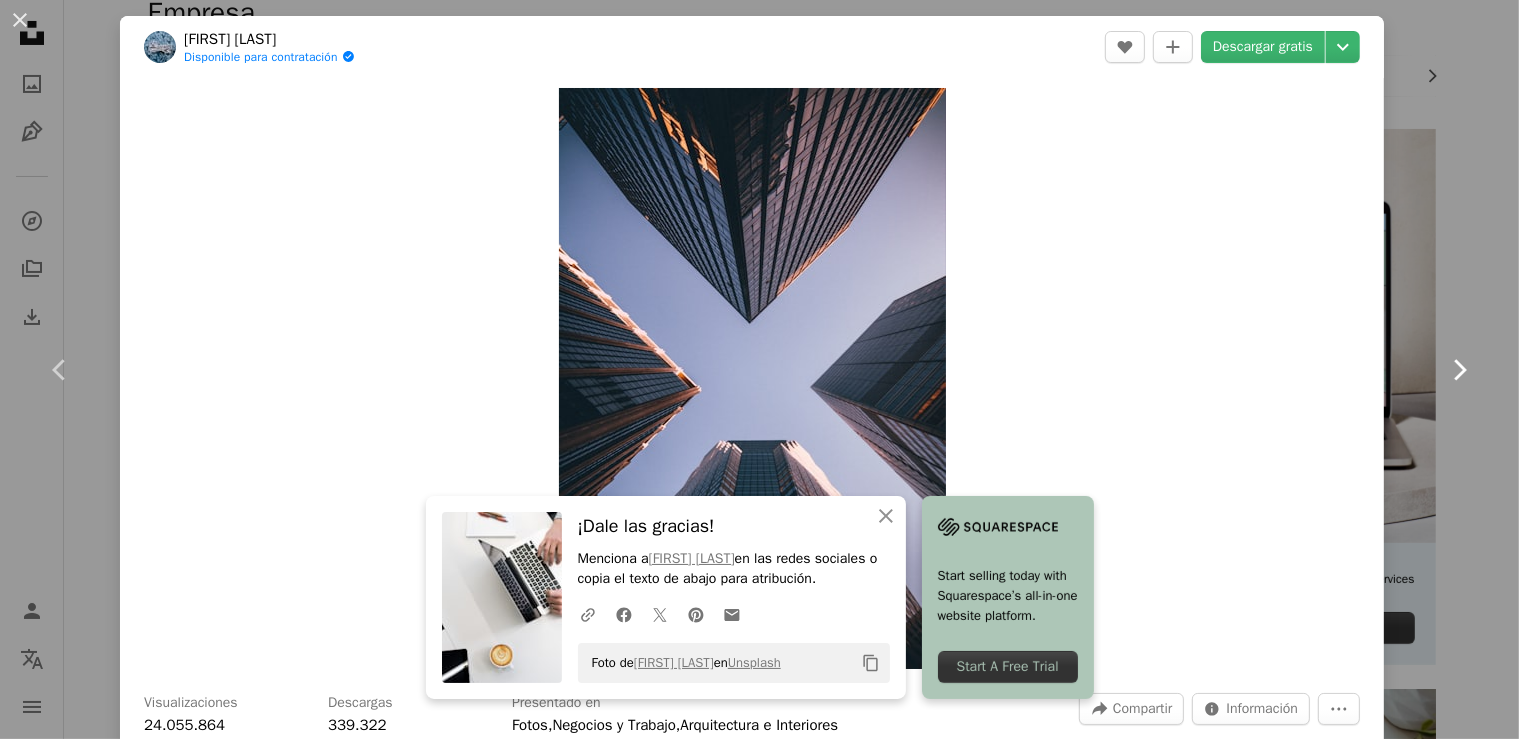 click on "Chevron right" 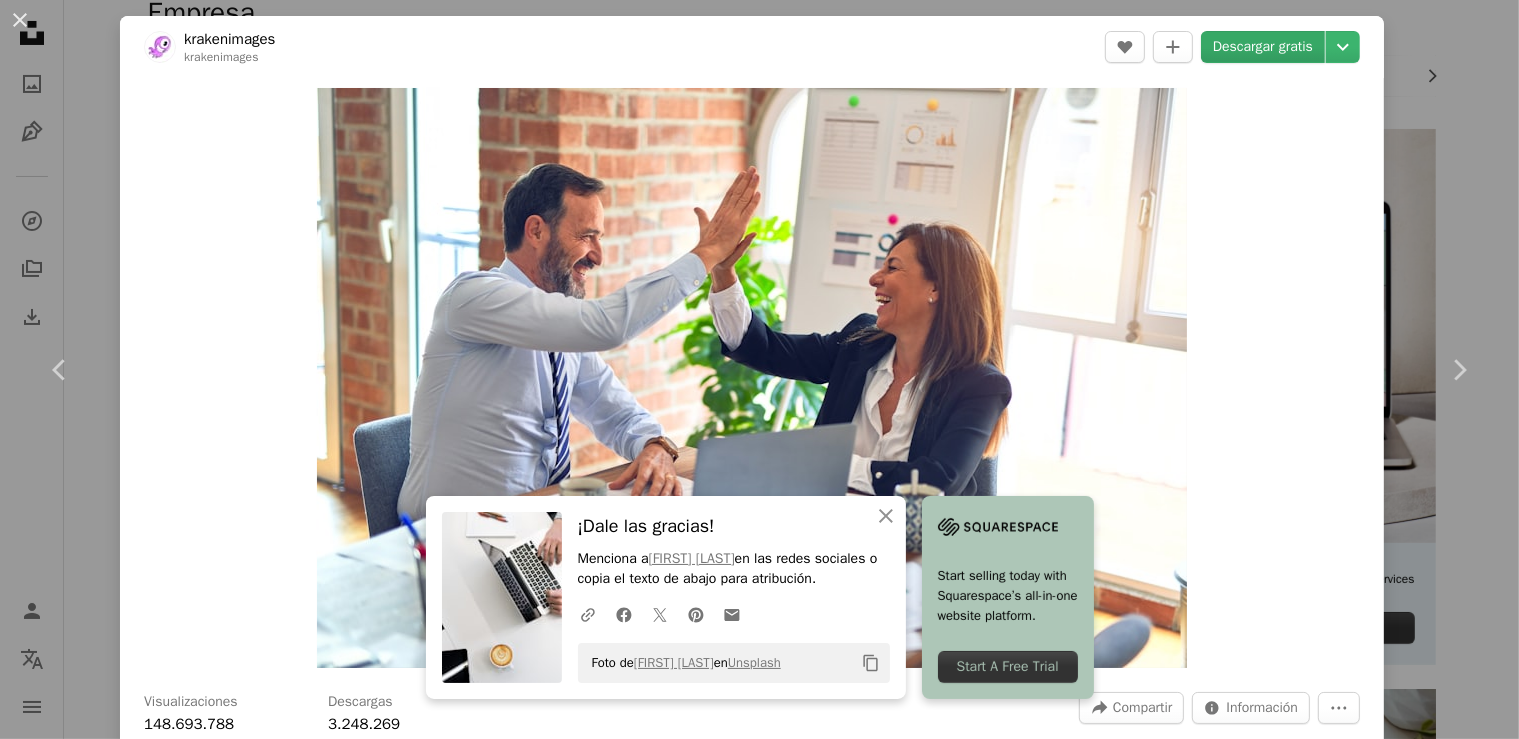 click on "Descargar gratis" at bounding box center (1263, 47) 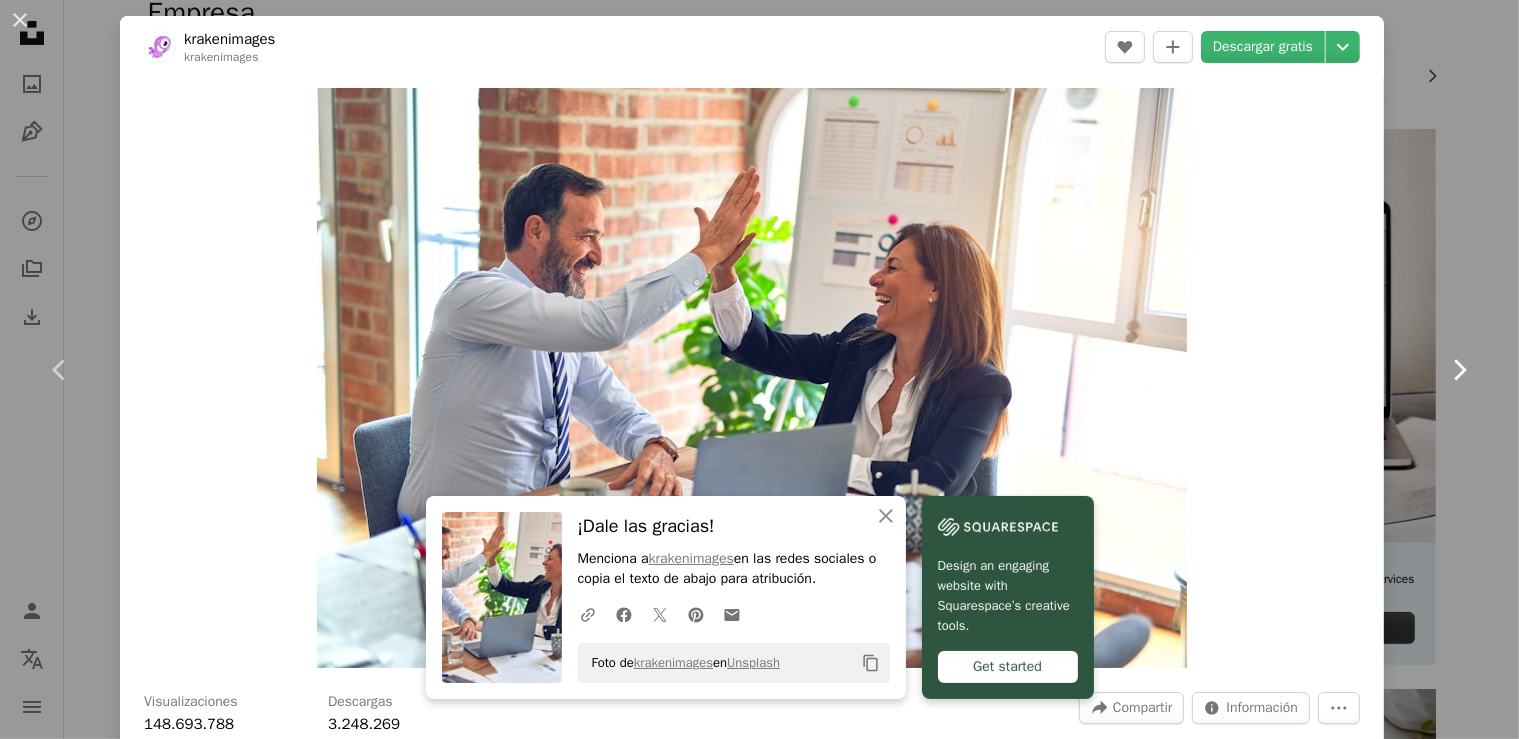 click 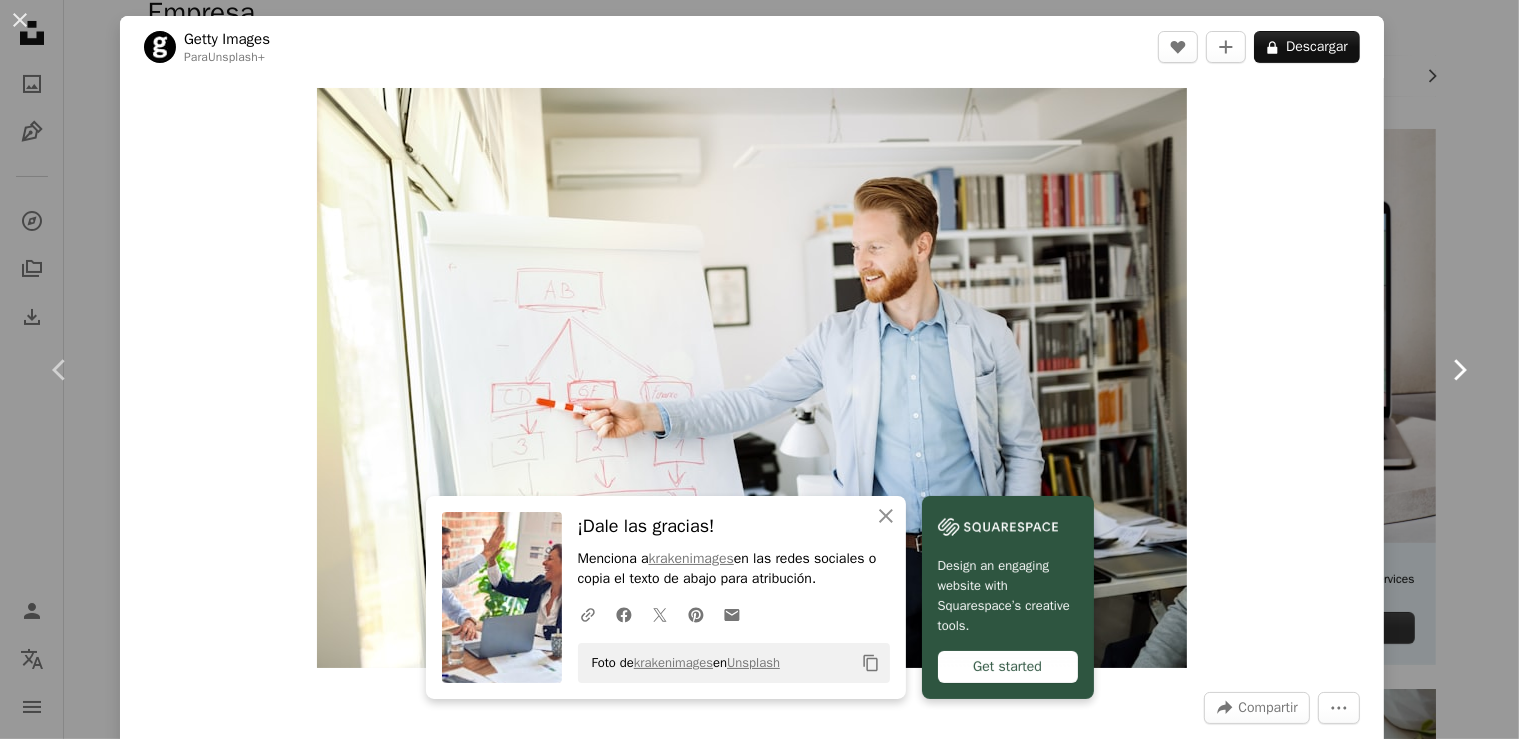click 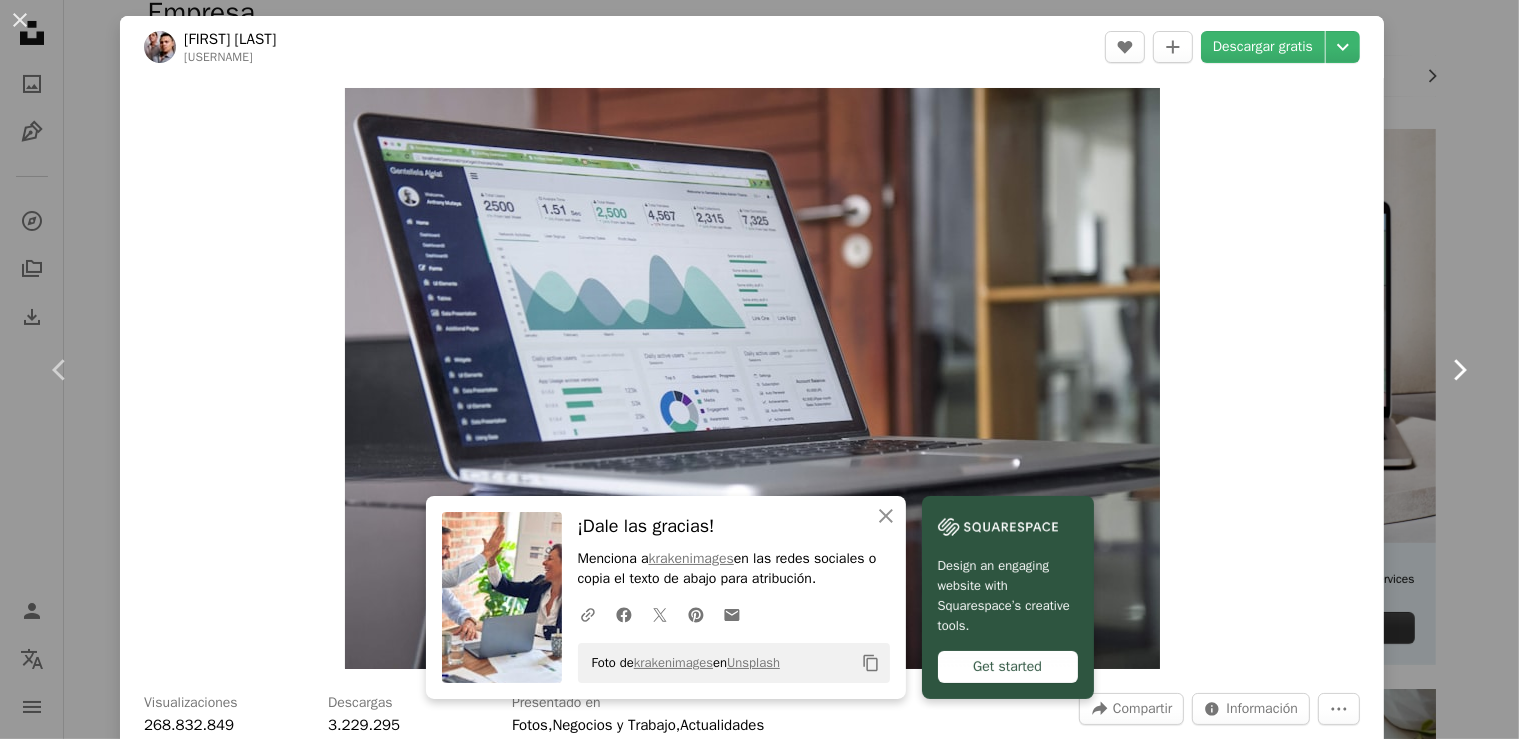 click 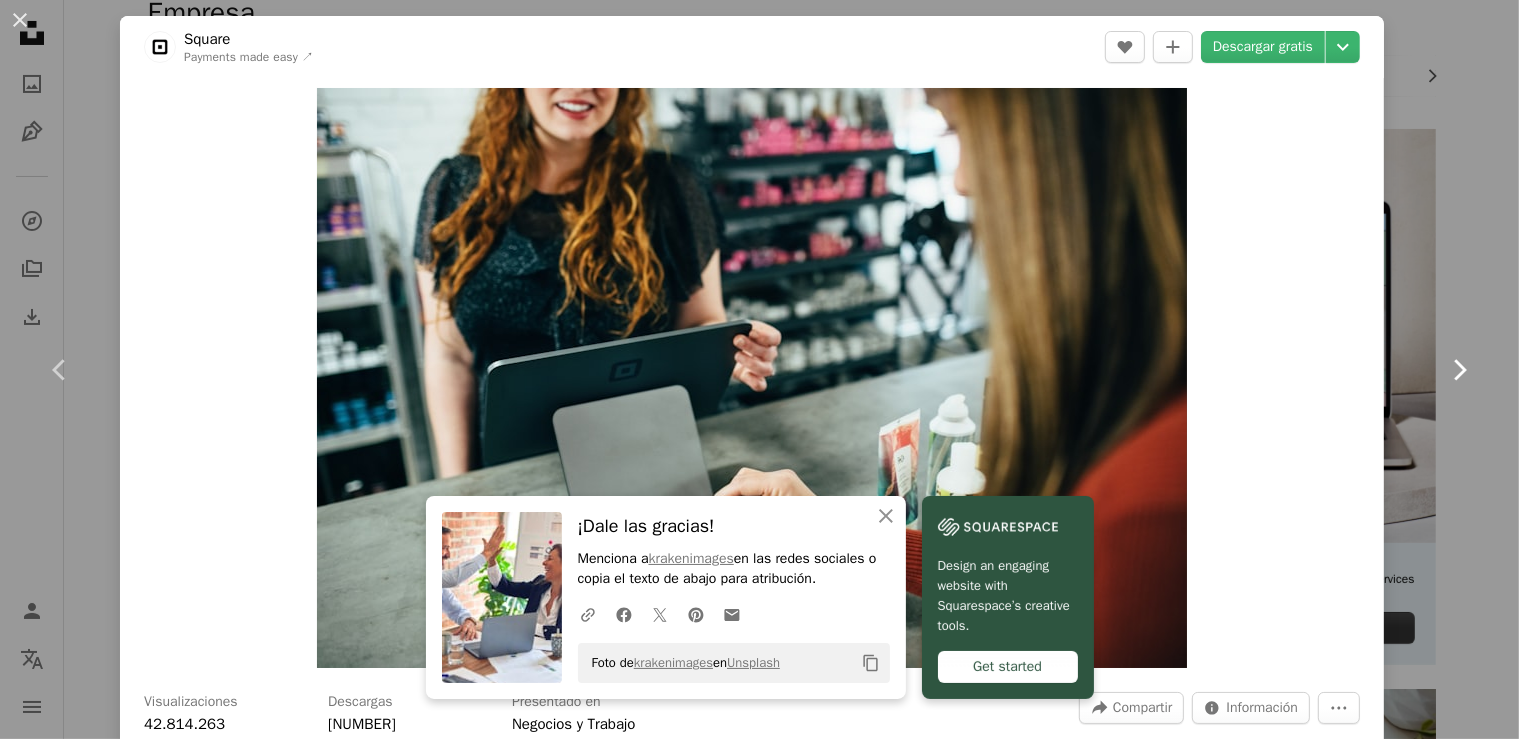 click 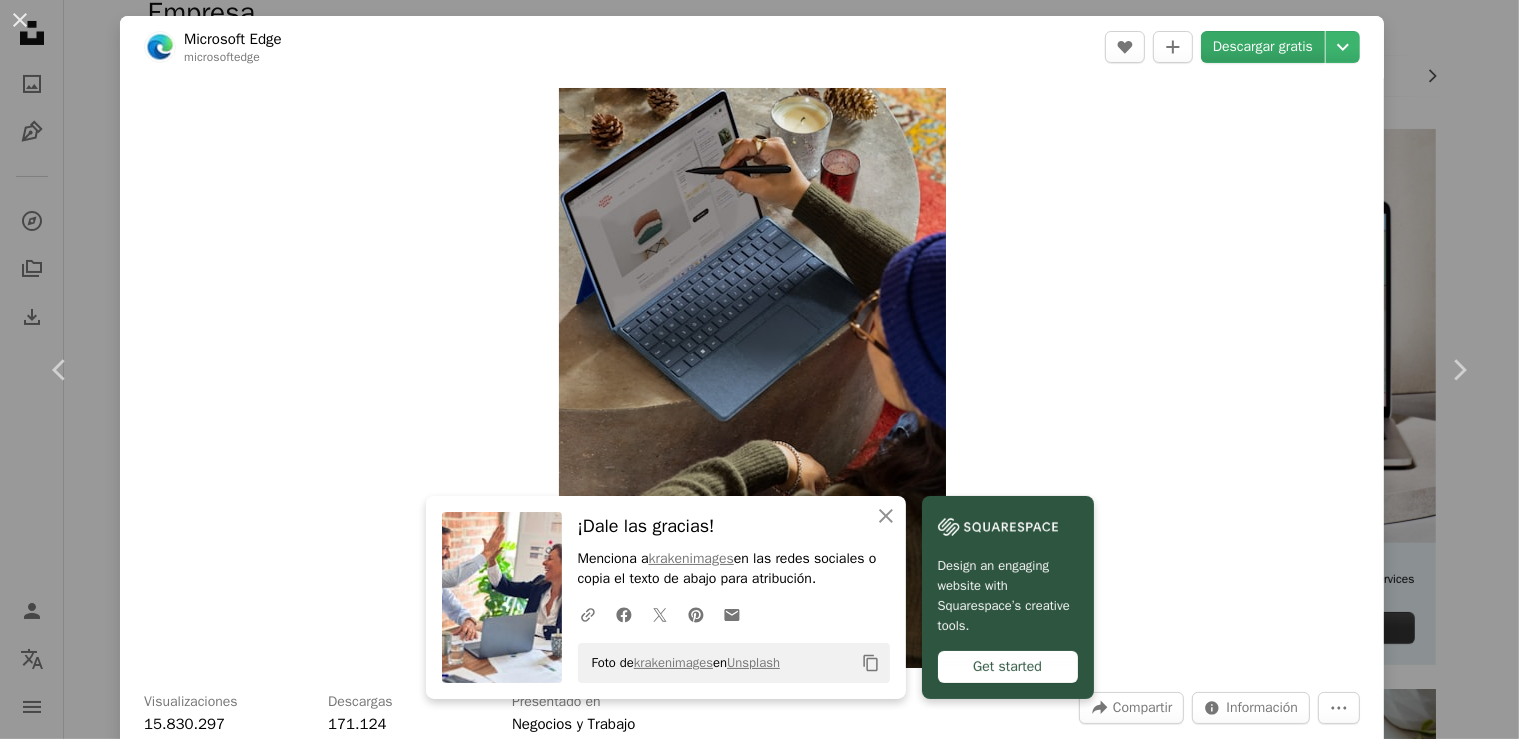 click on "Descargar gratis" at bounding box center [1263, 47] 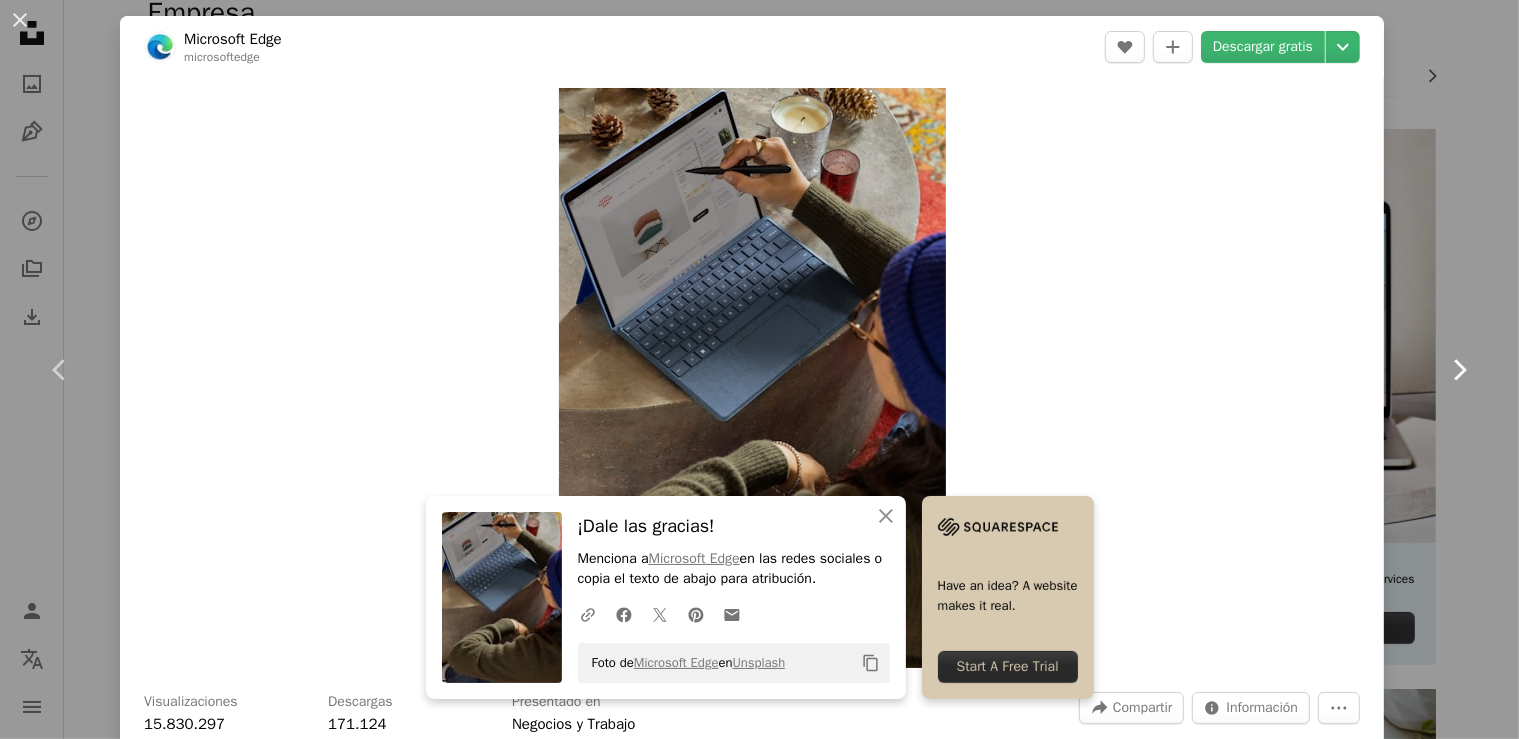 click on "Chevron right" 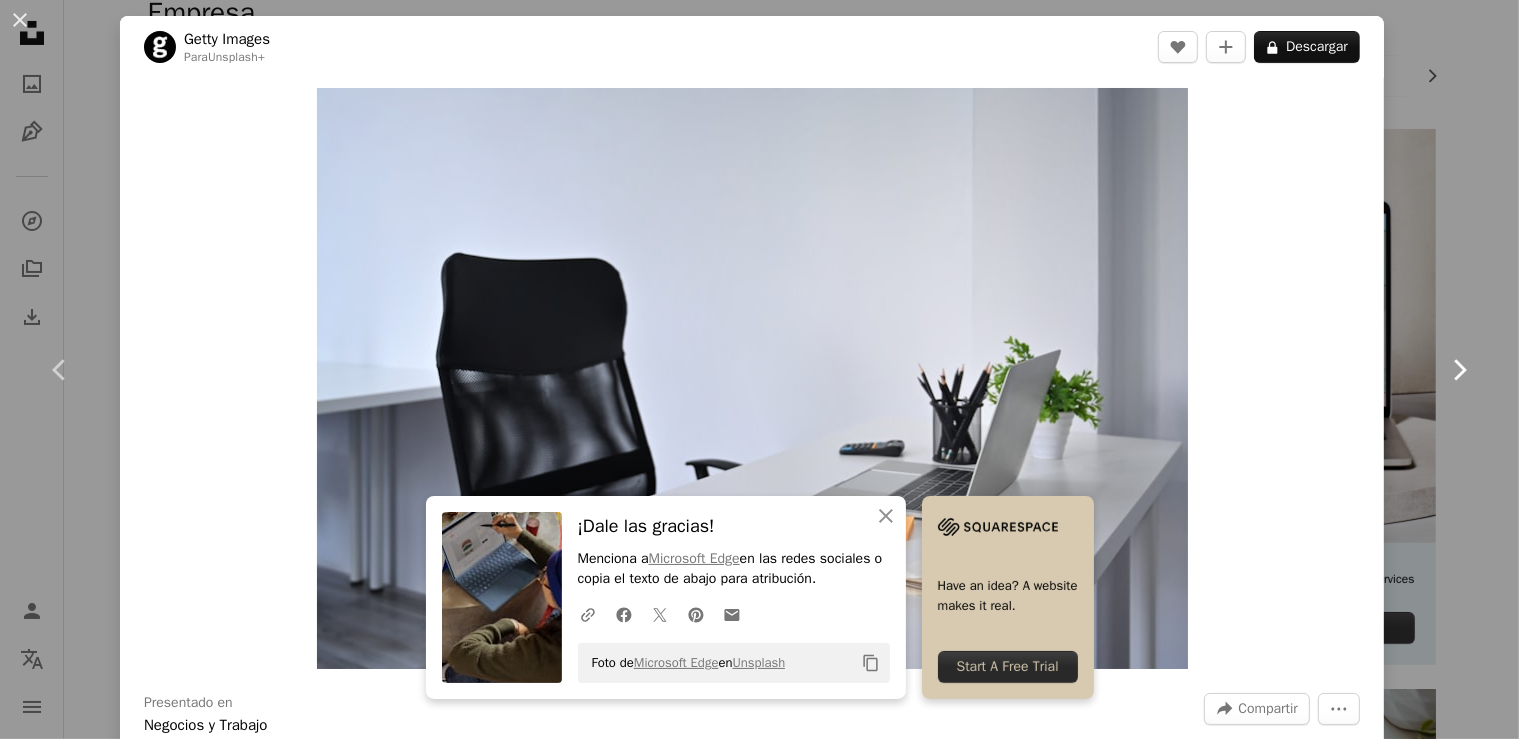 click 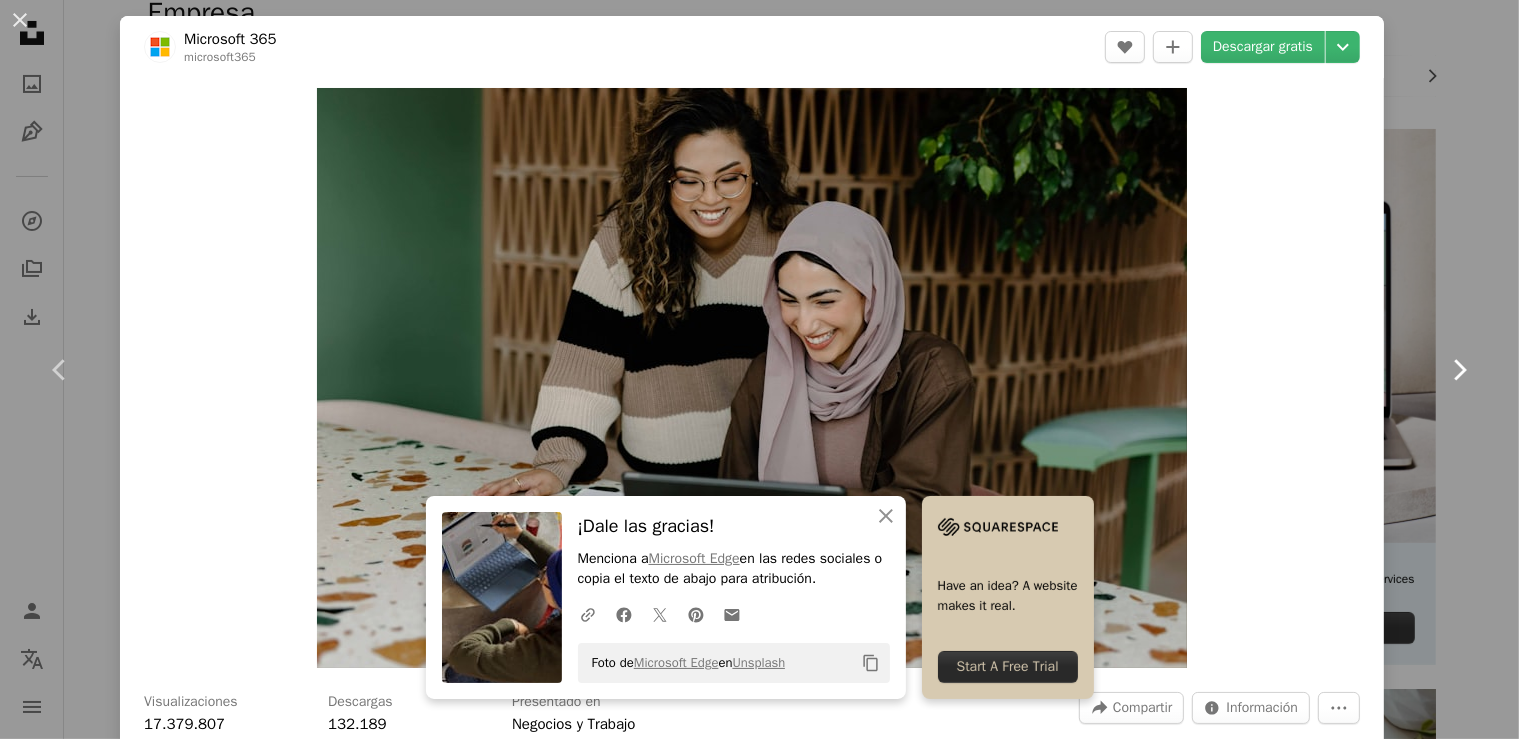 click 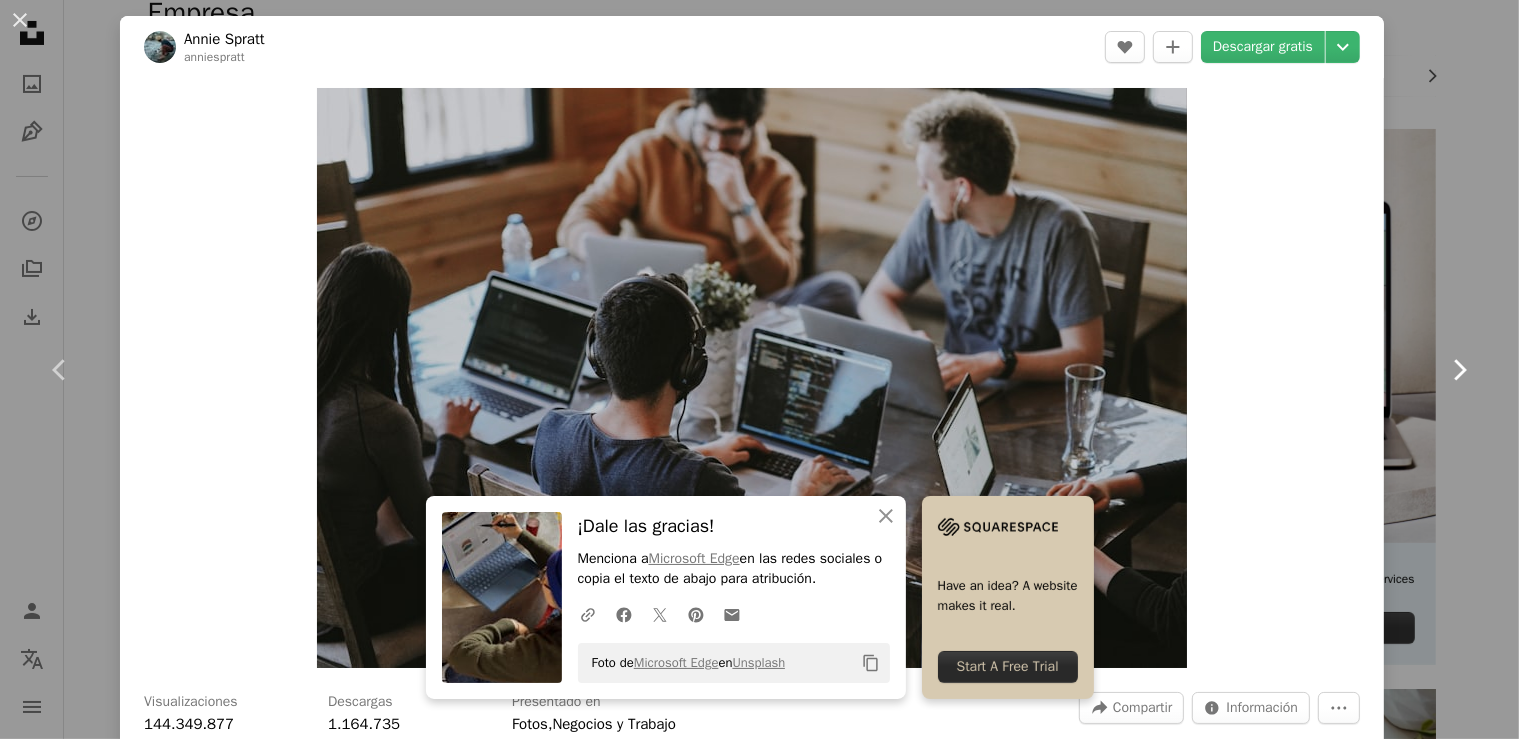 click 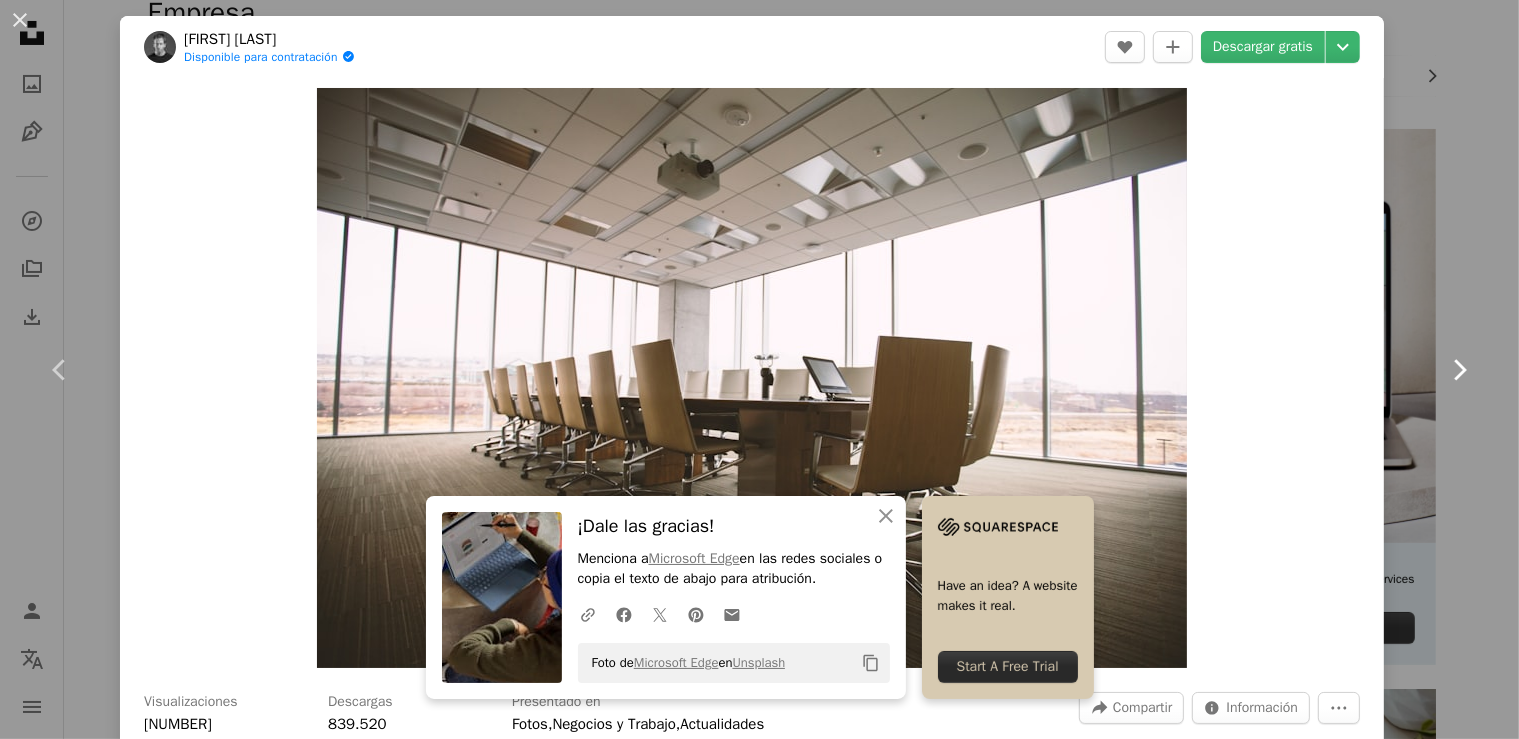 click 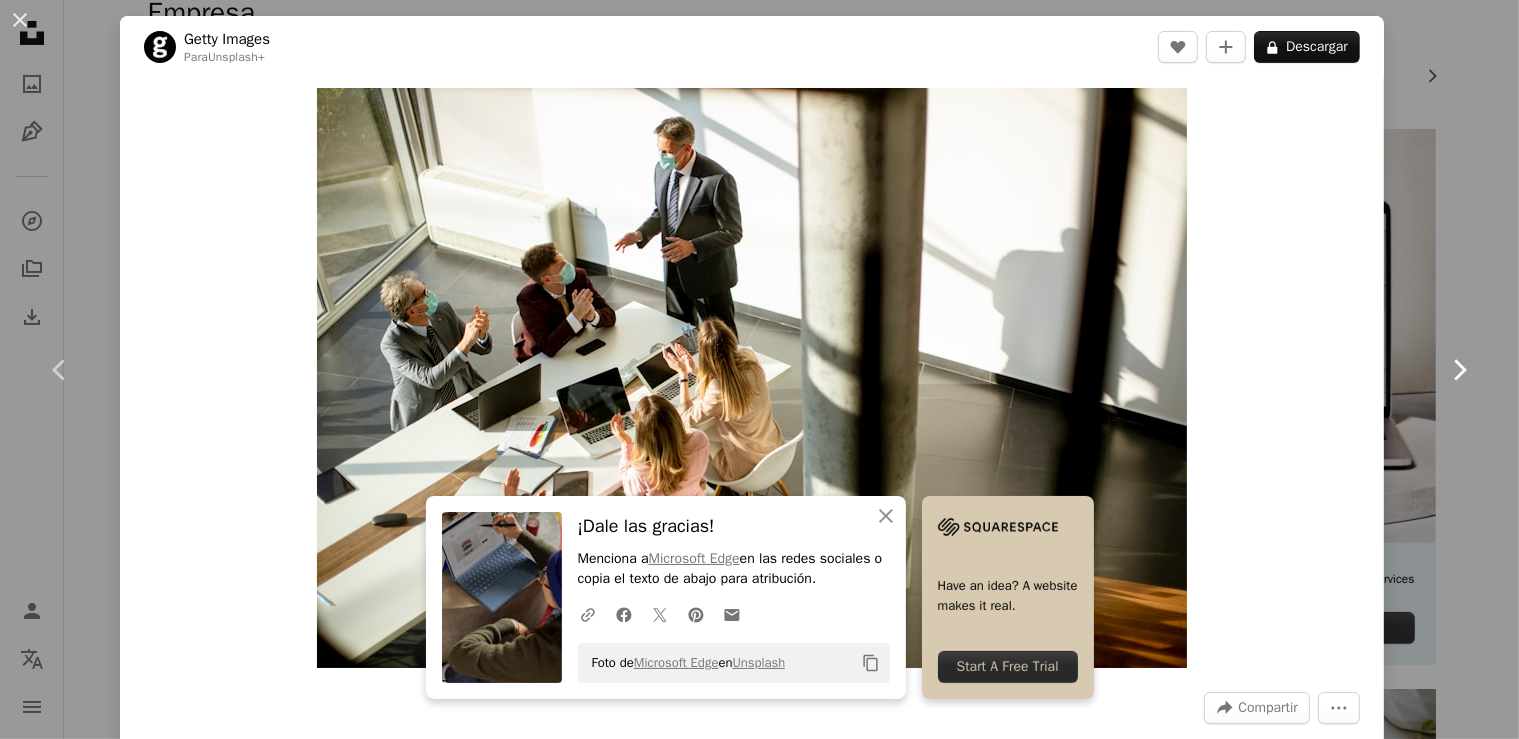 click 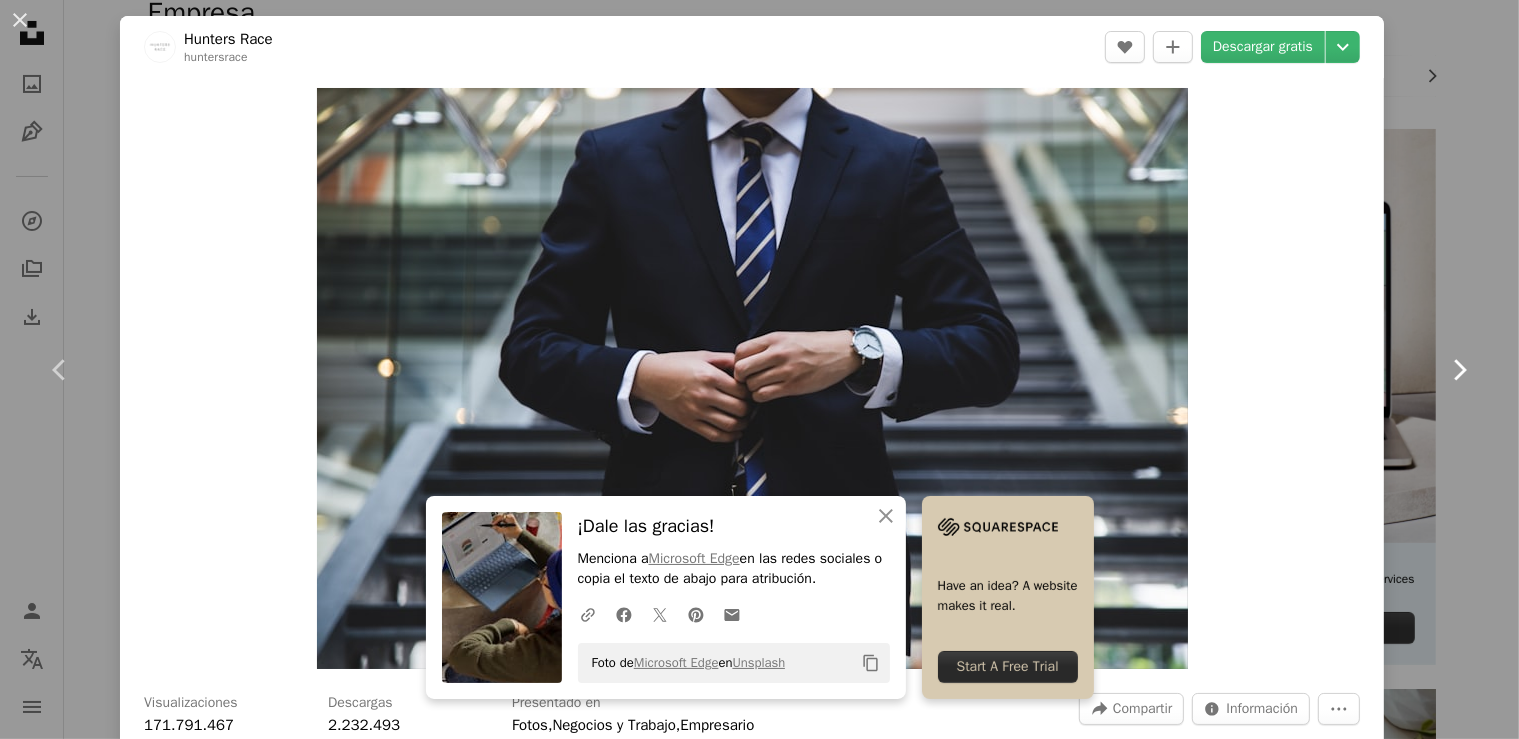 click 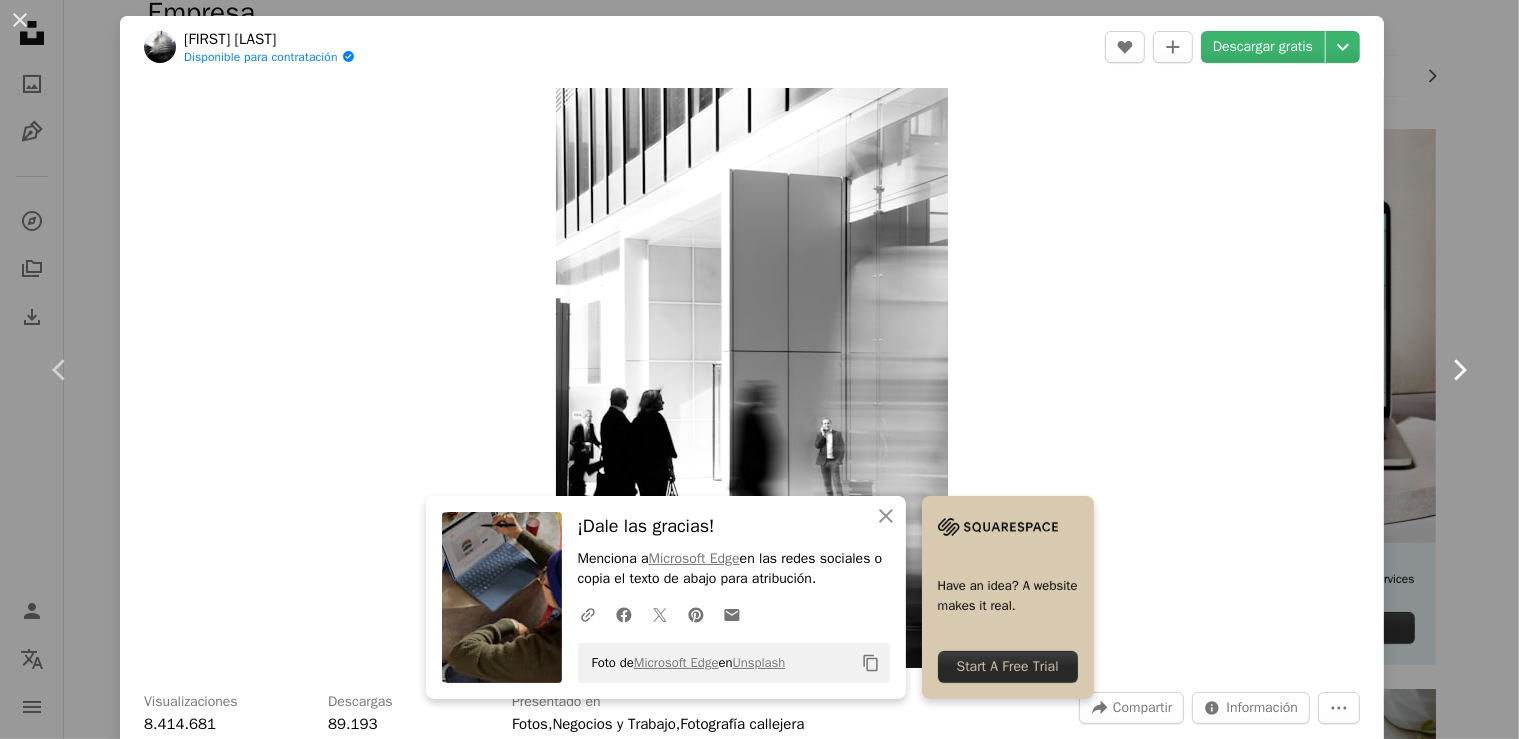 click 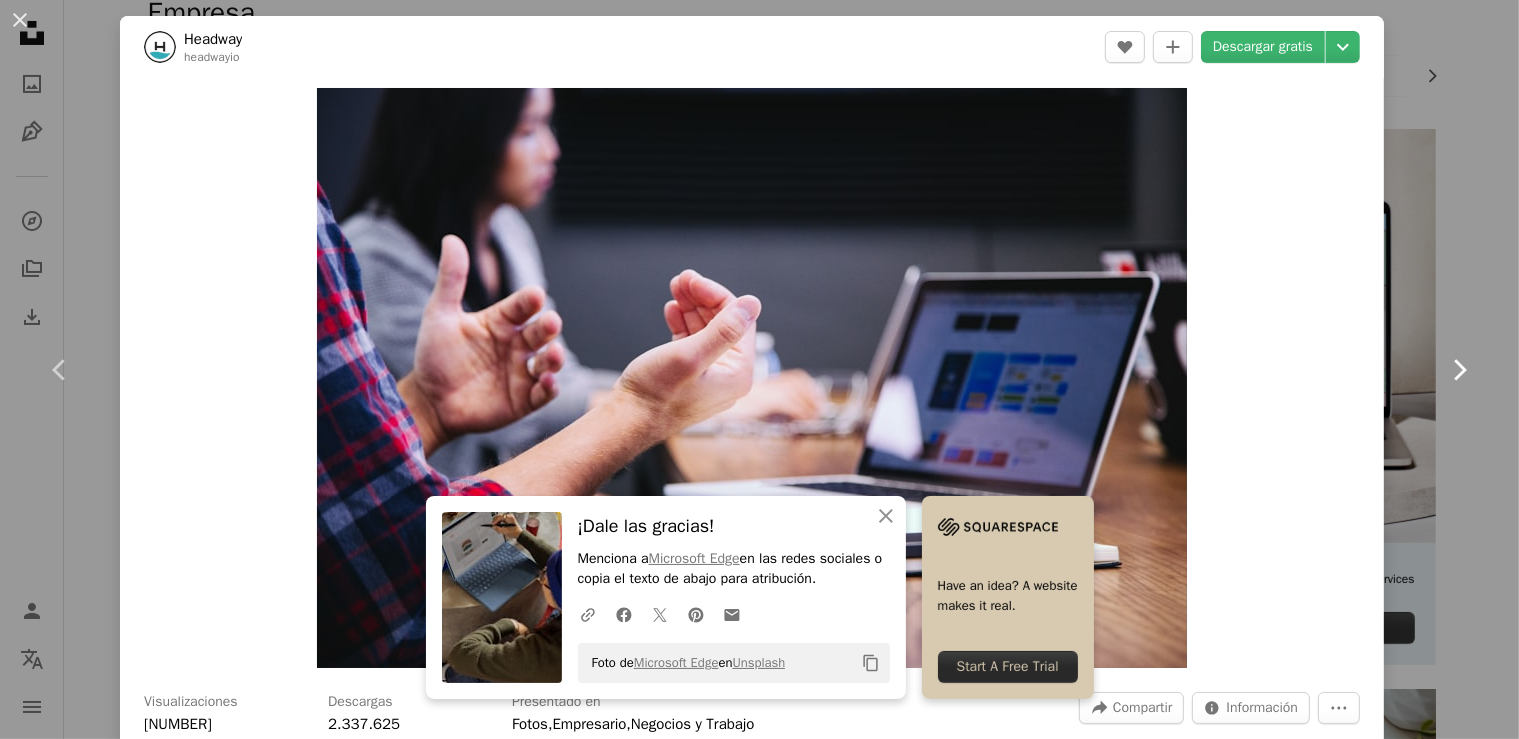 click 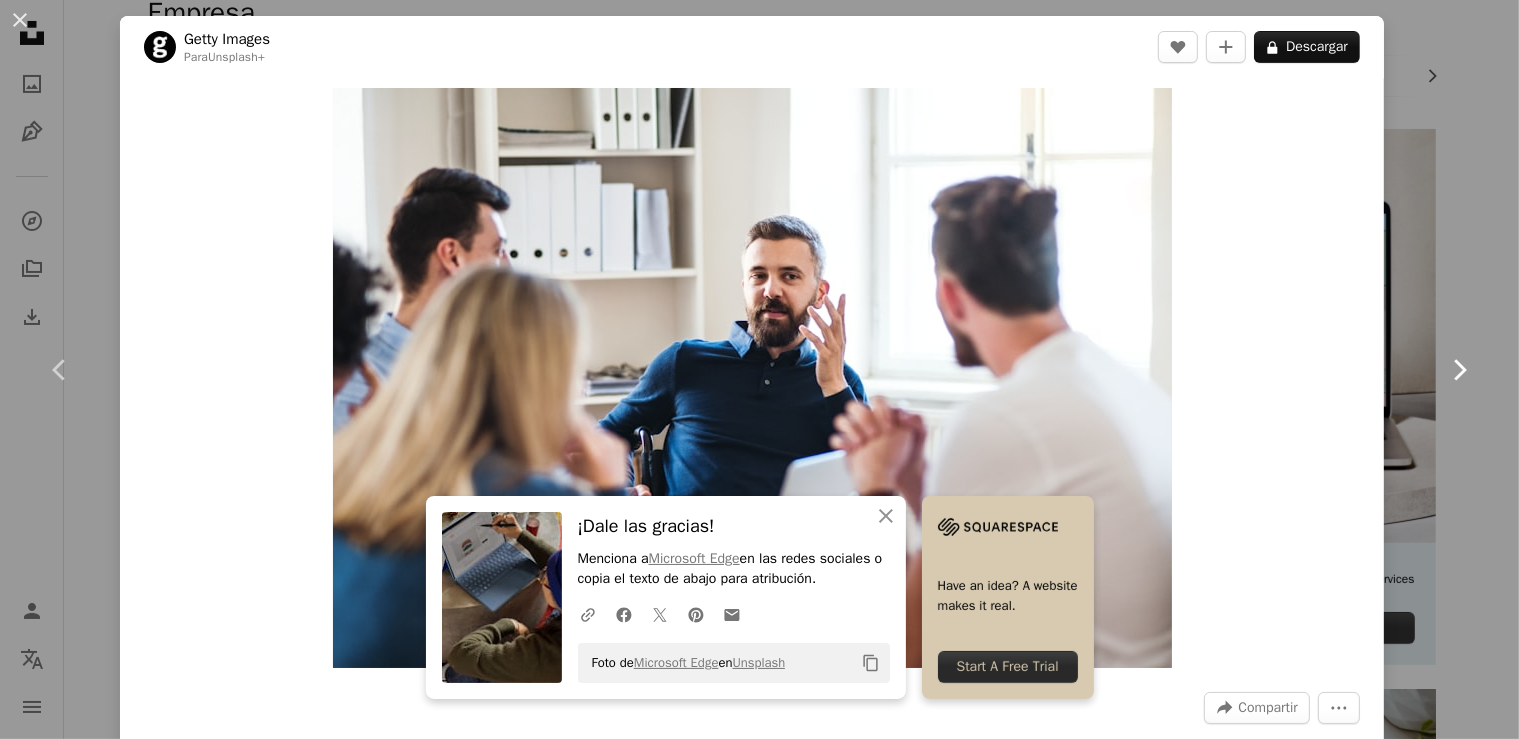 click 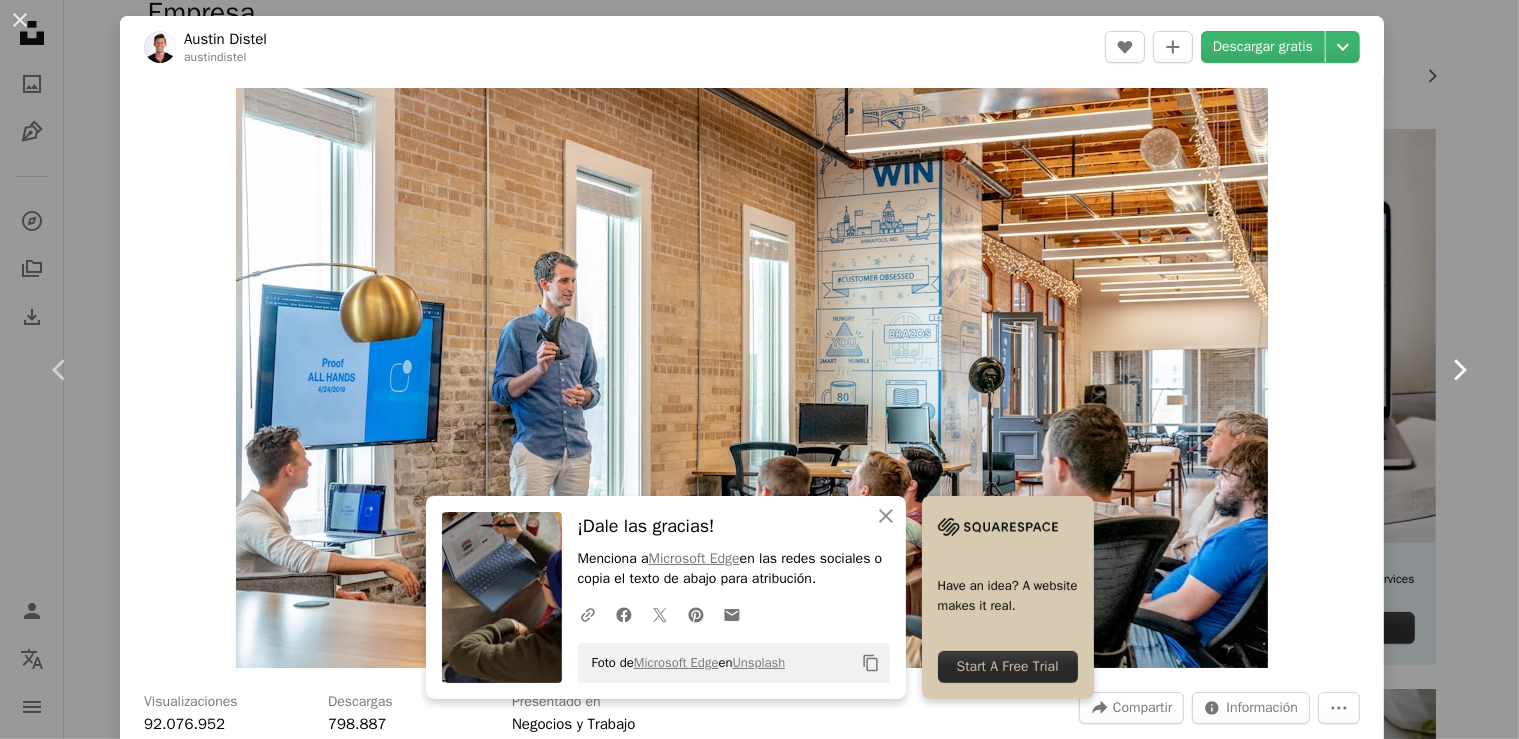 click 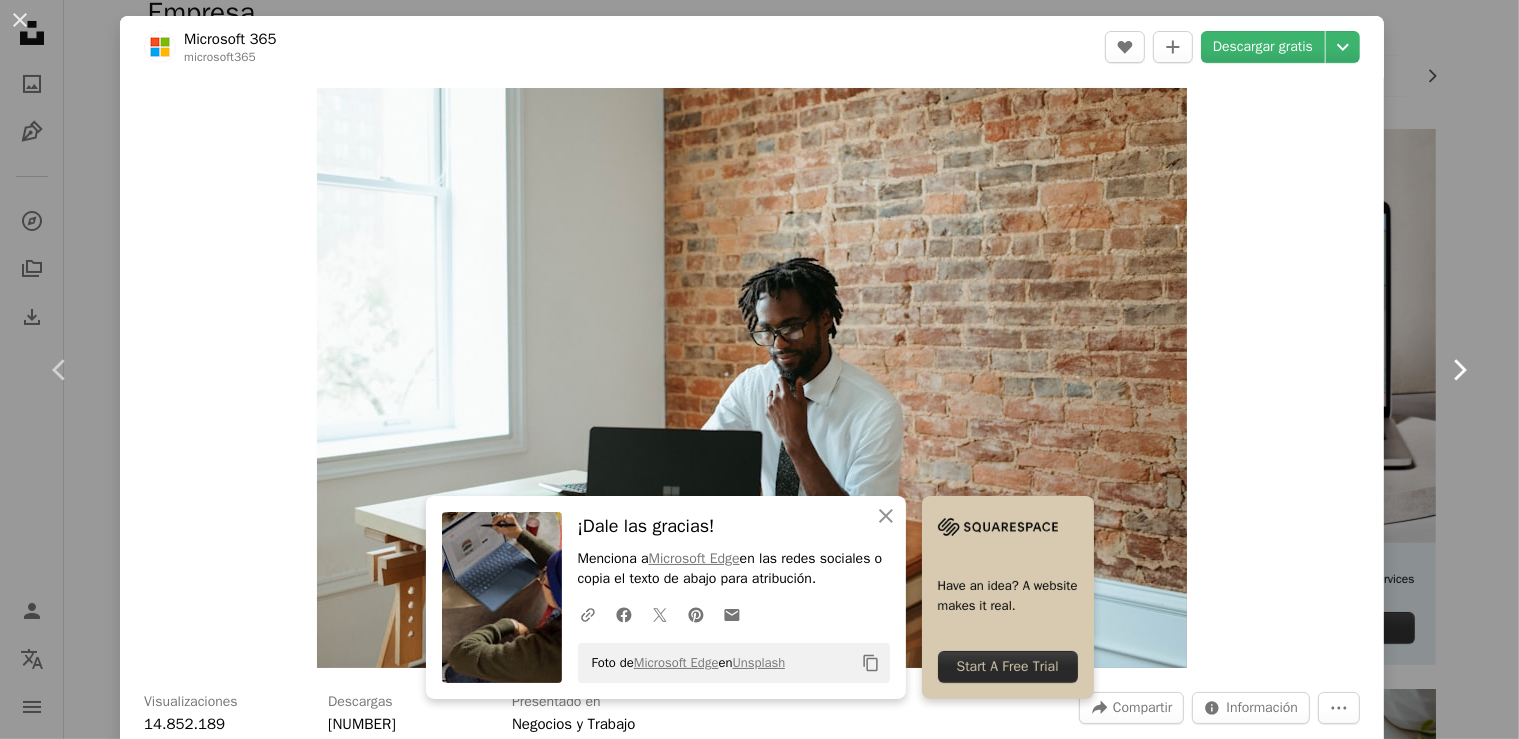 click on "Chevron right" 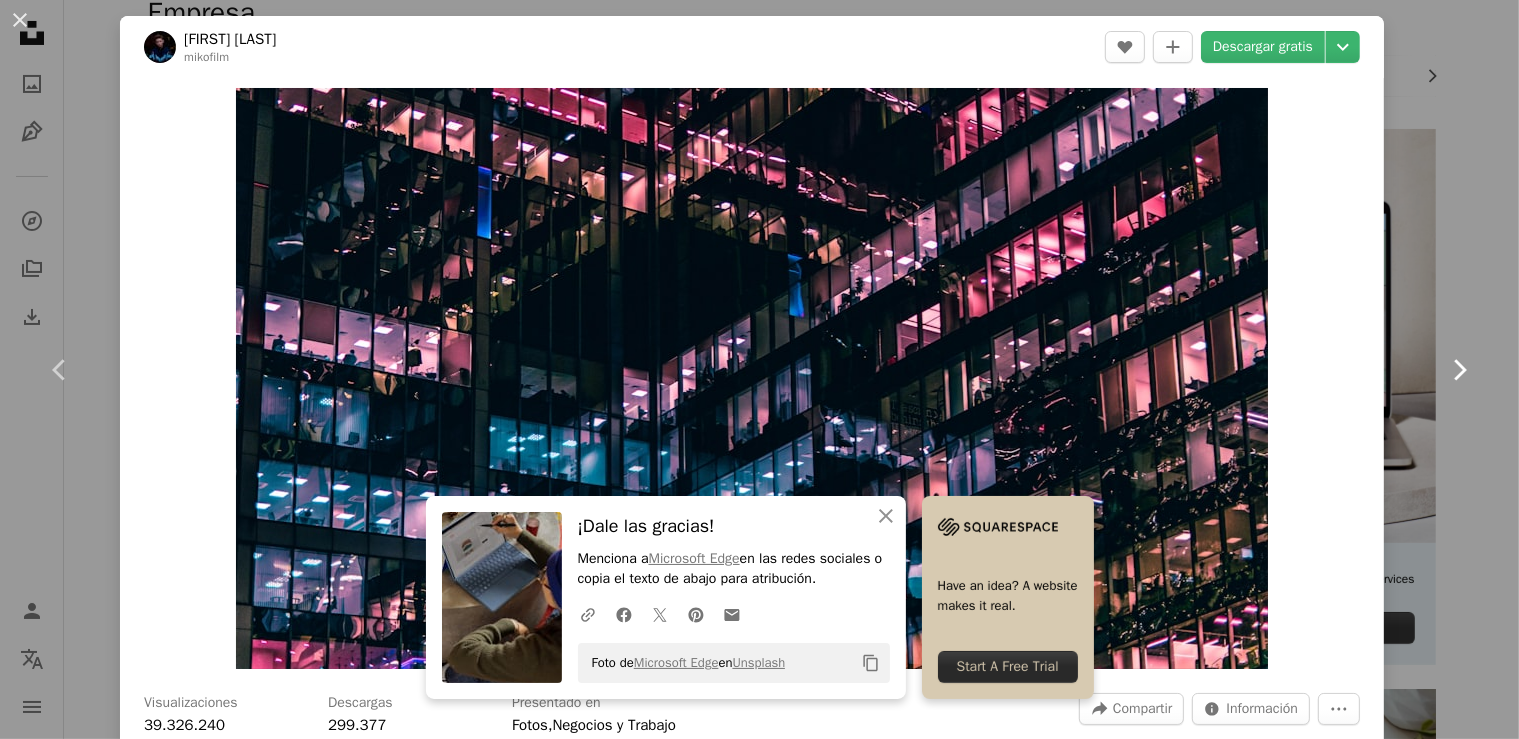 click on "Chevron right" 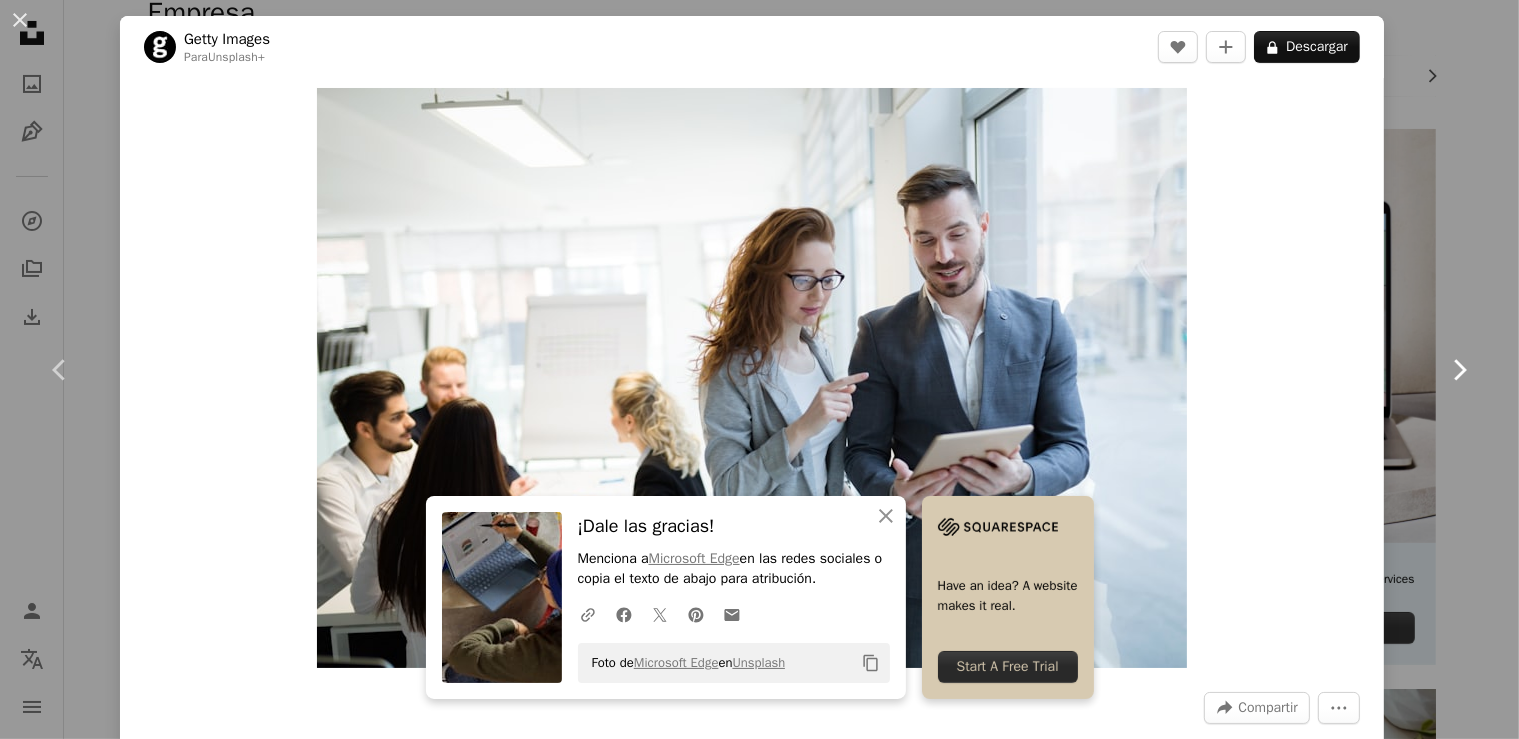 click on "Chevron right" 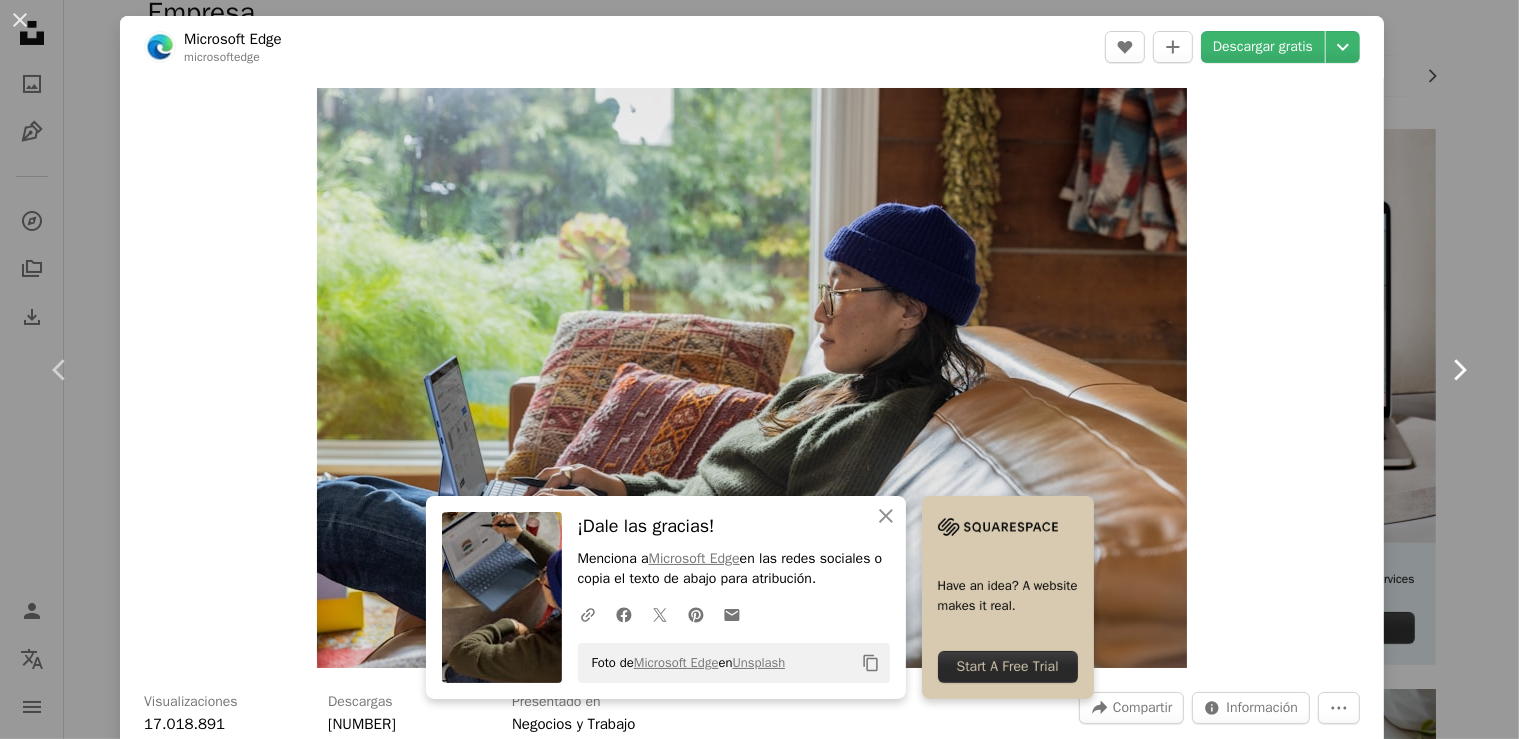 click on "Chevron right" at bounding box center [1459, 370] 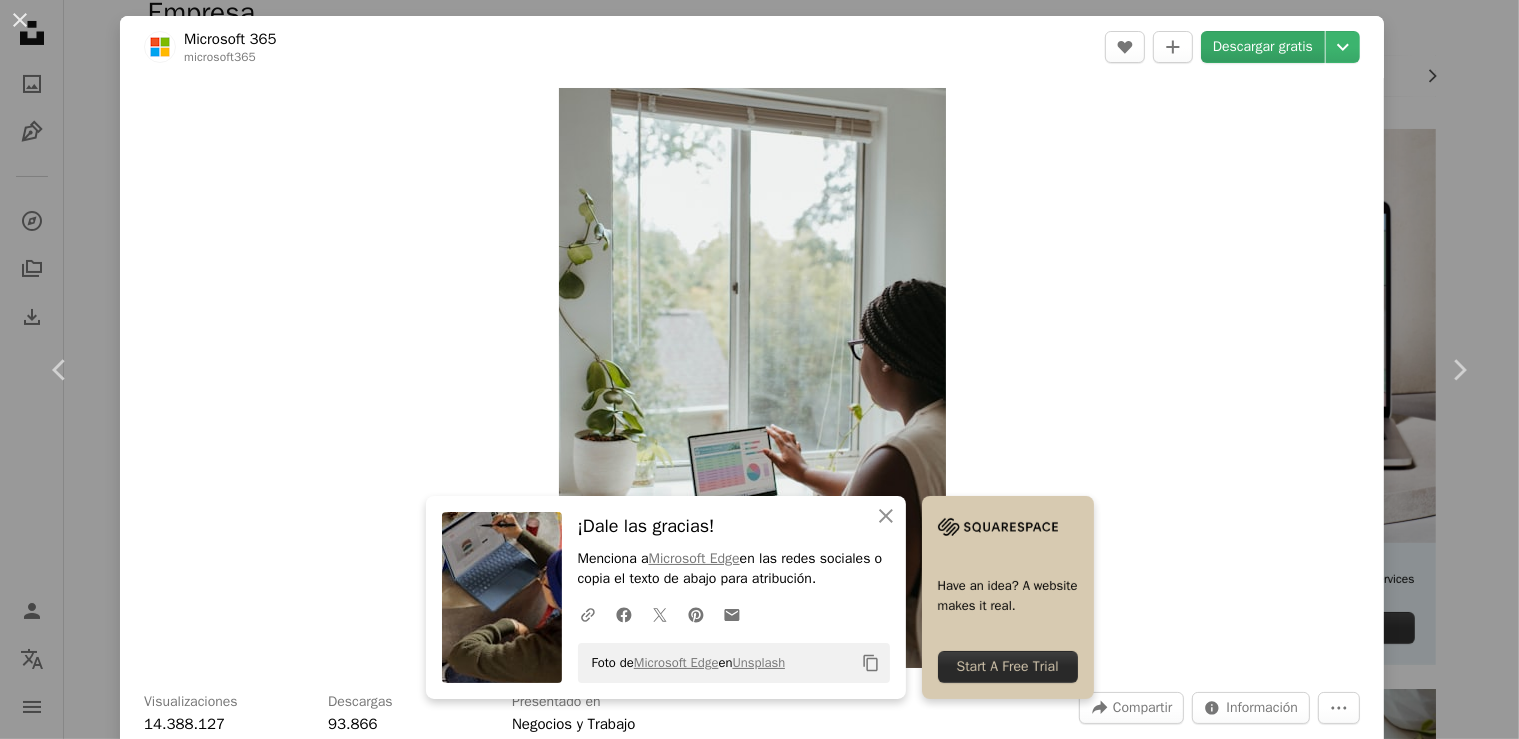click on "Descargar gratis" at bounding box center [1263, 47] 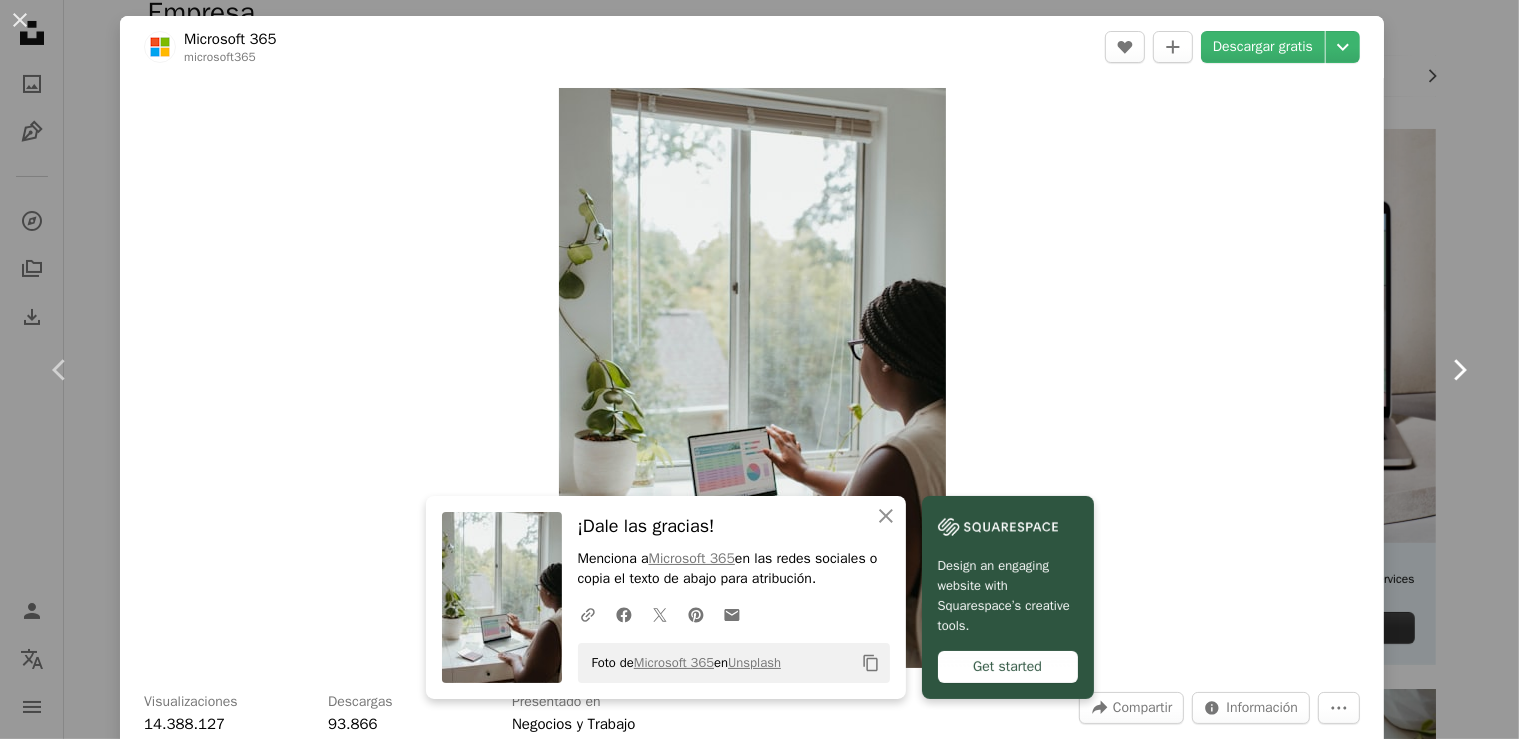 click on "Chevron right" 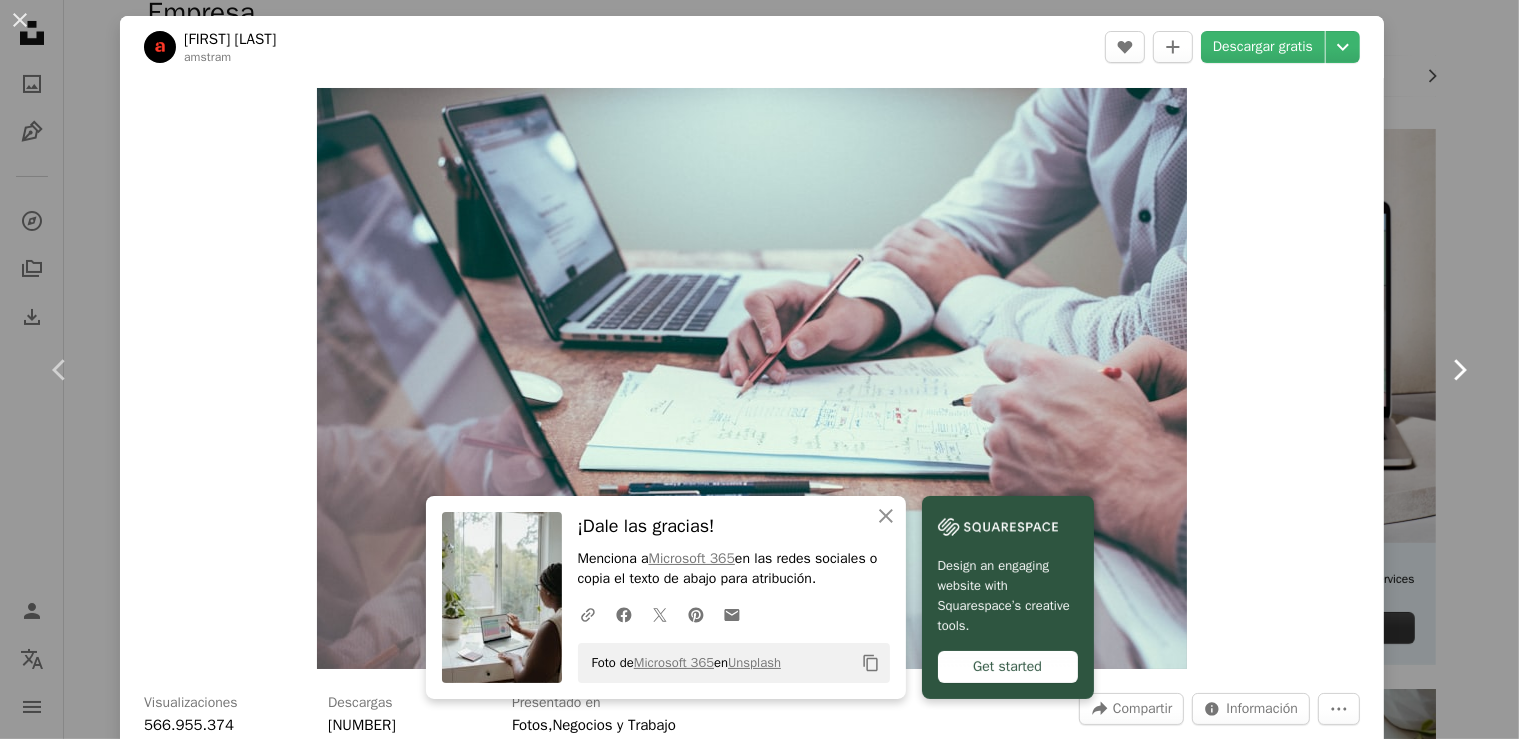 click on "Chevron right" 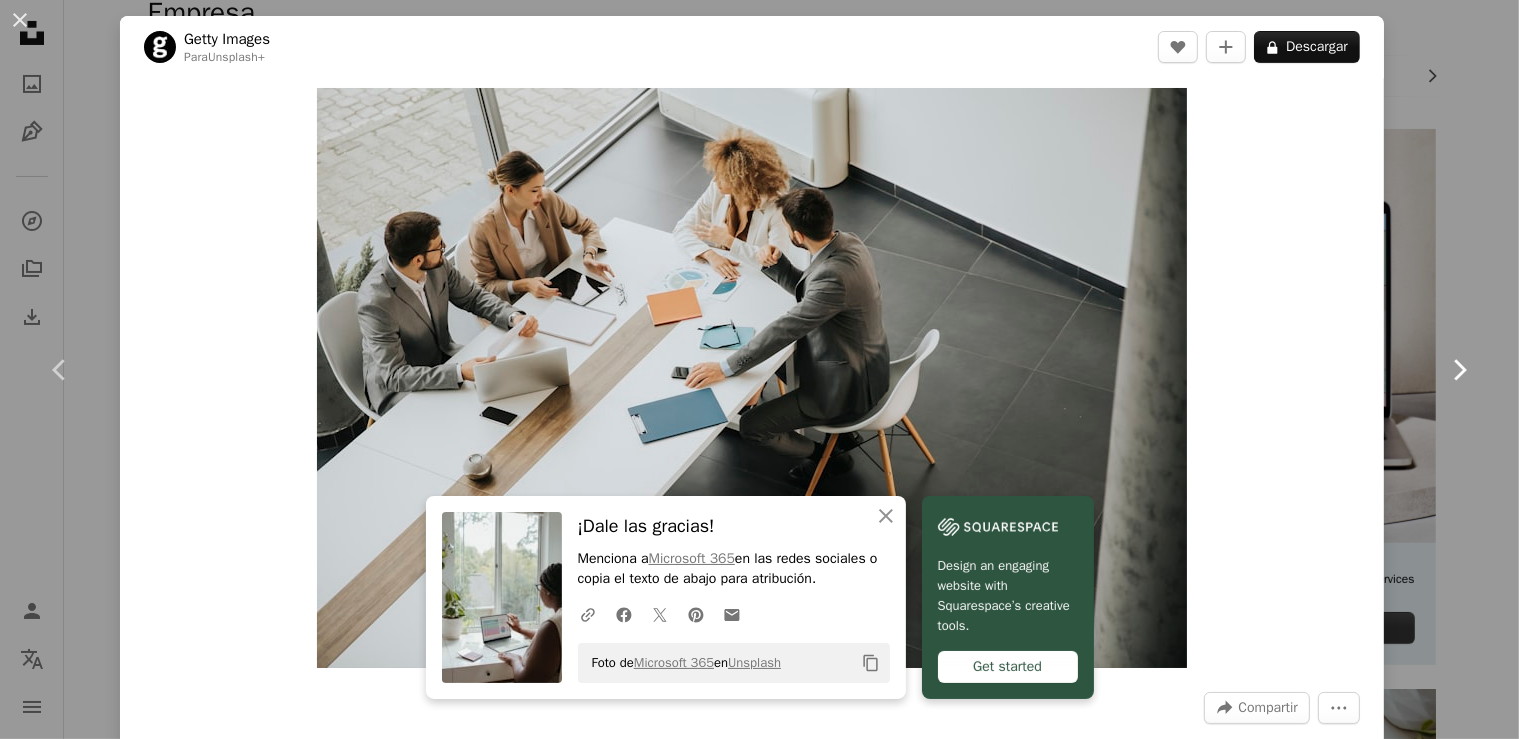 click on "Chevron right" 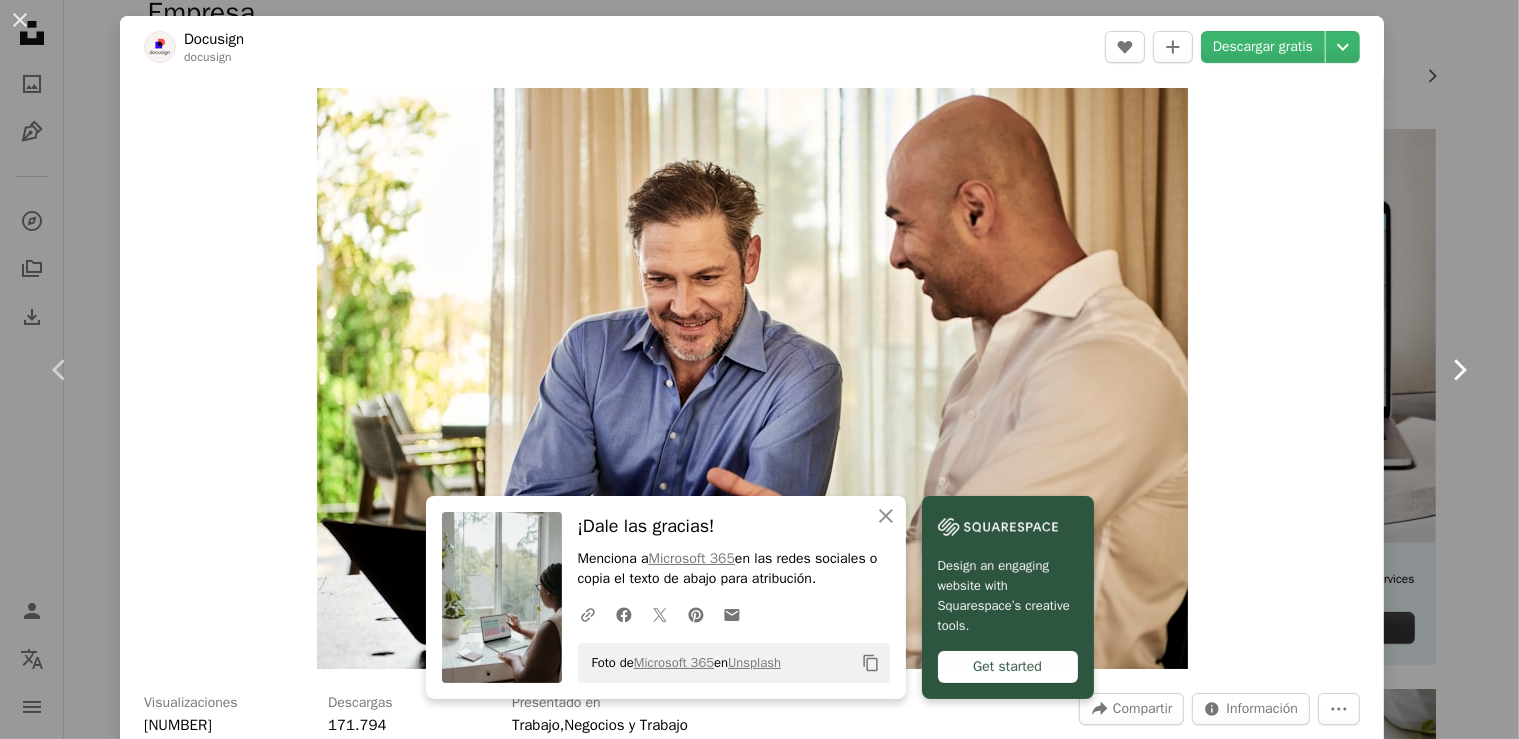 click on "Chevron right" 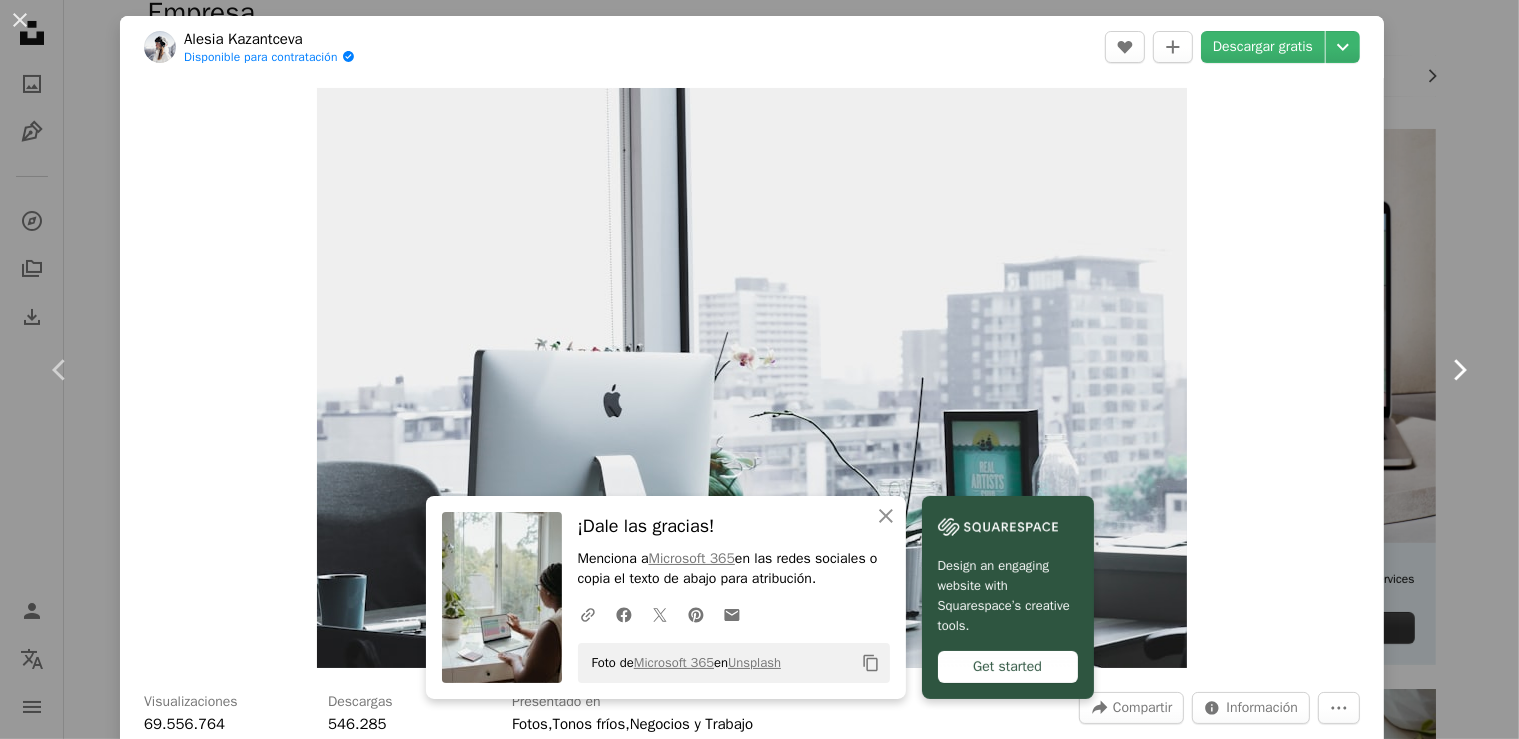 click on "Chevron right" 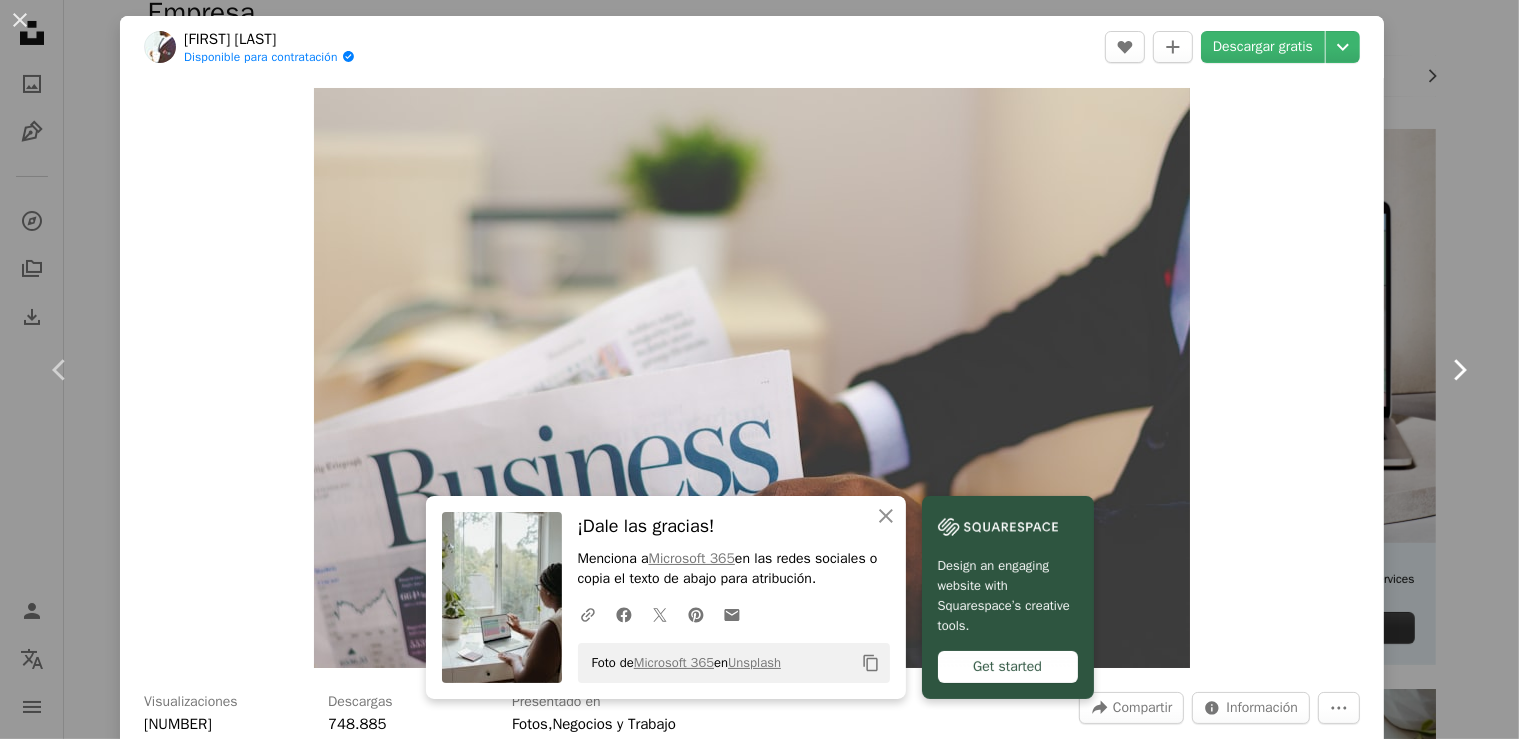 click 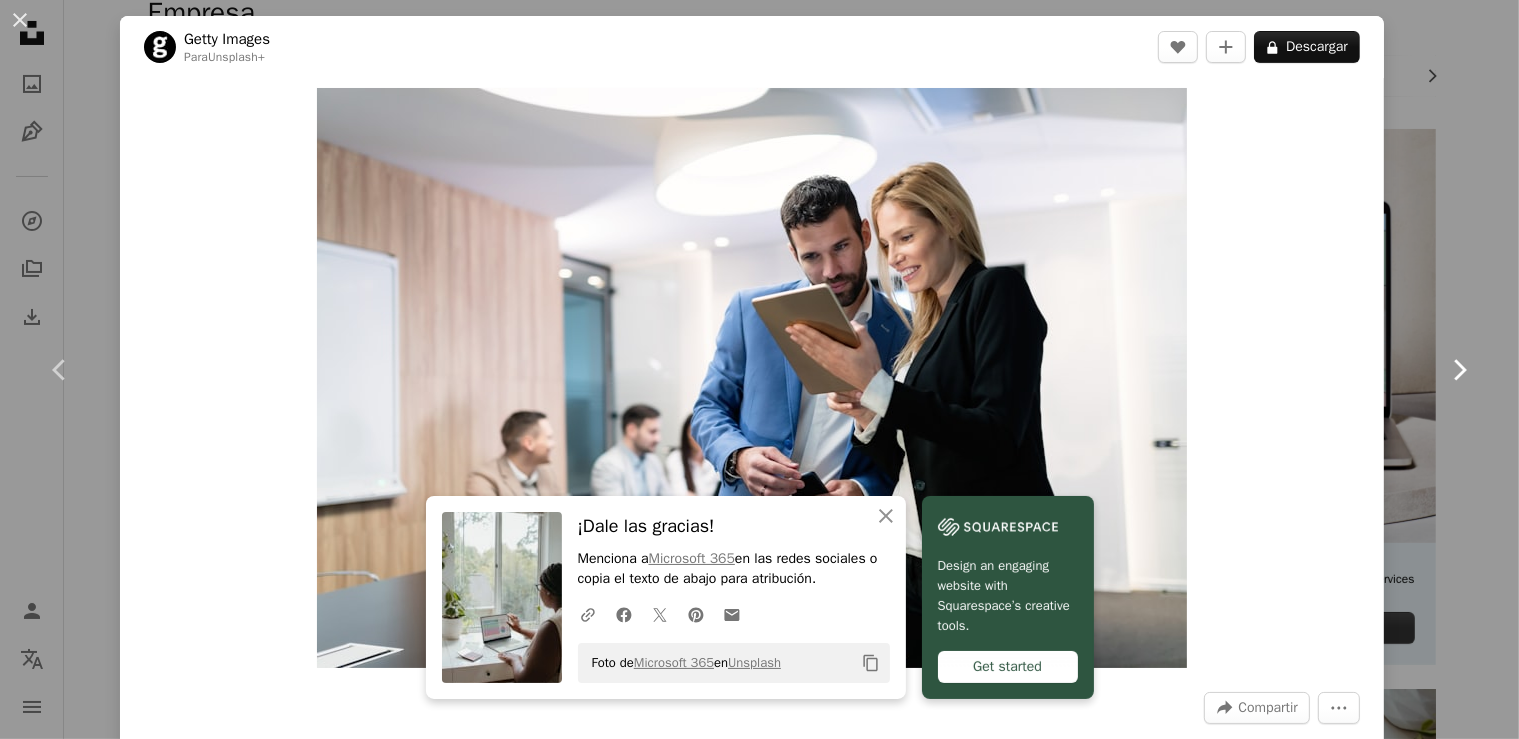click 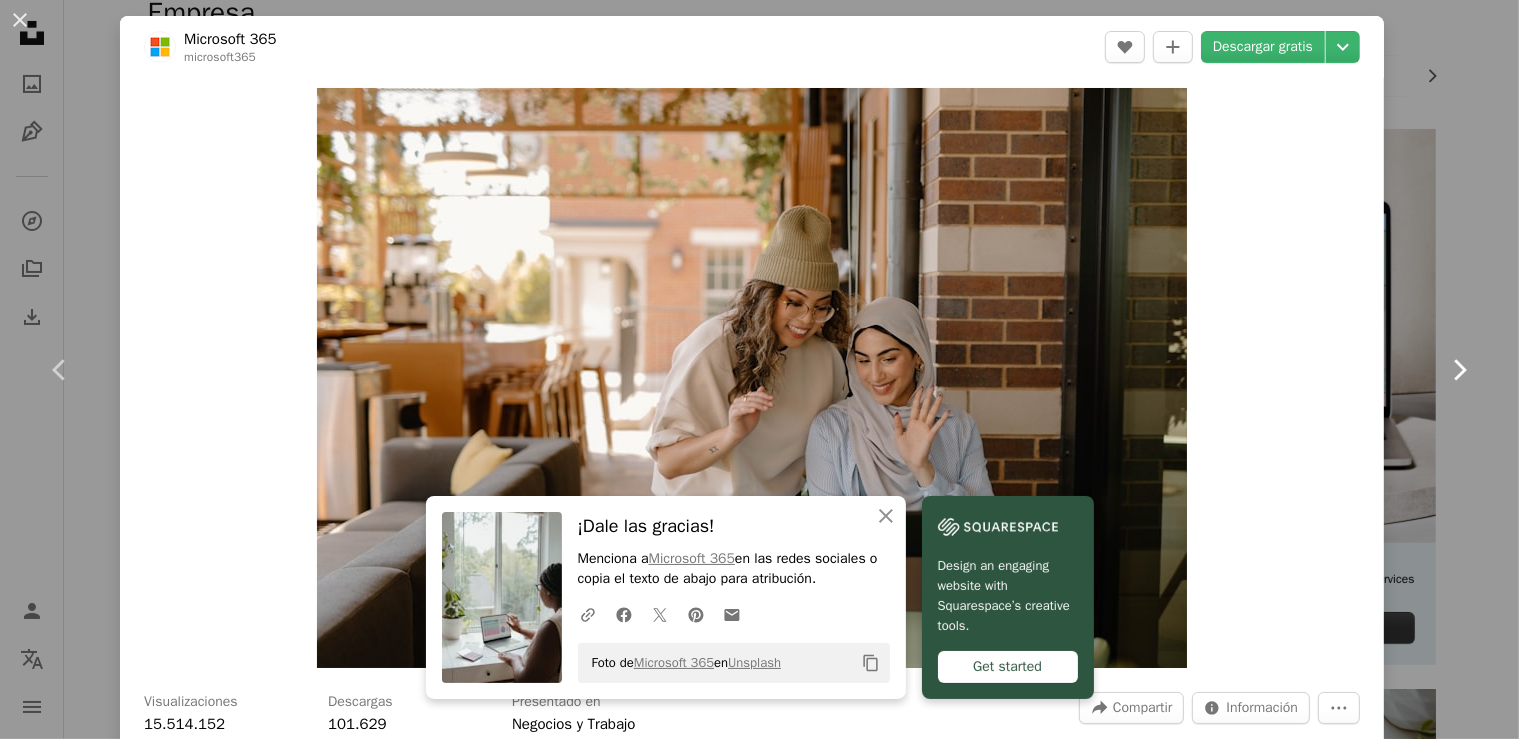 click 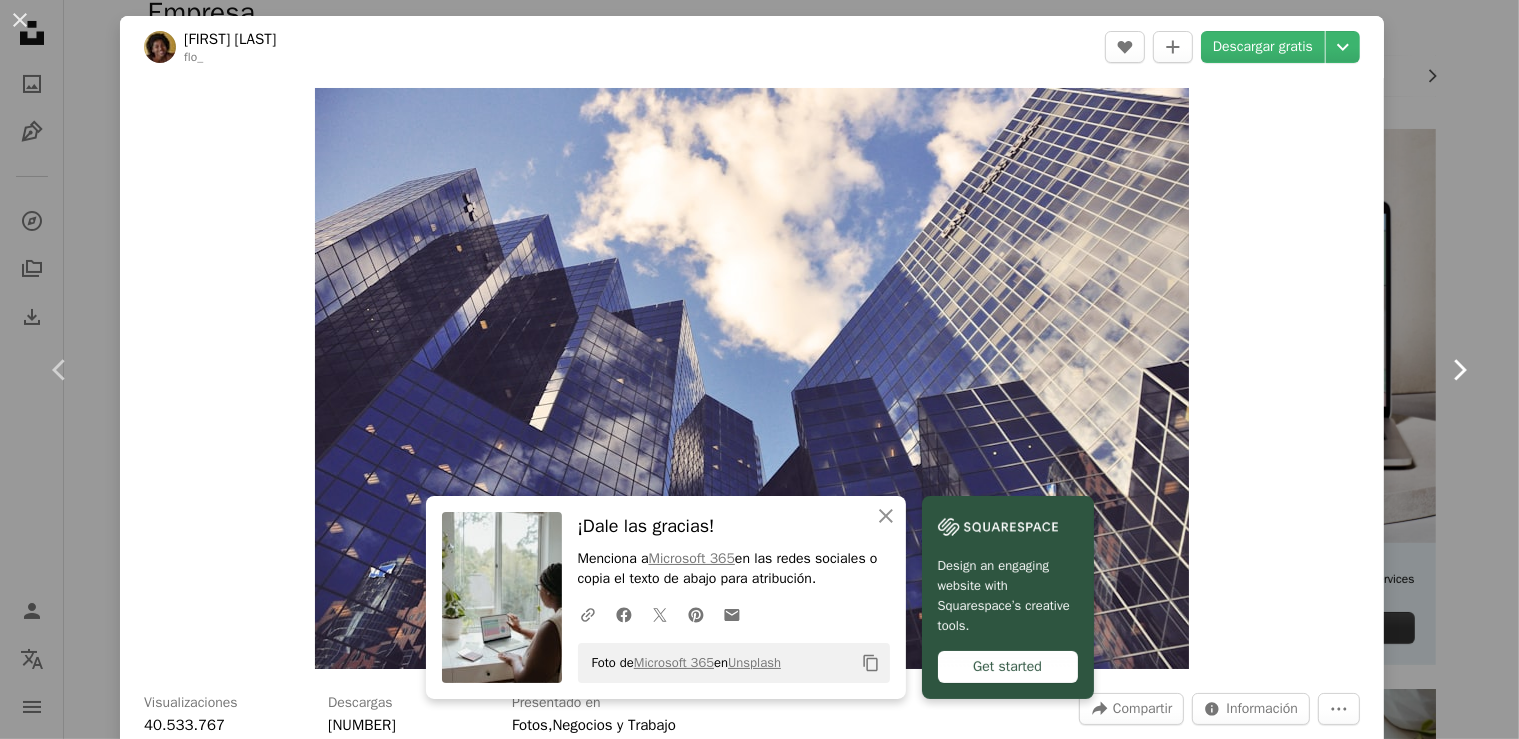 click 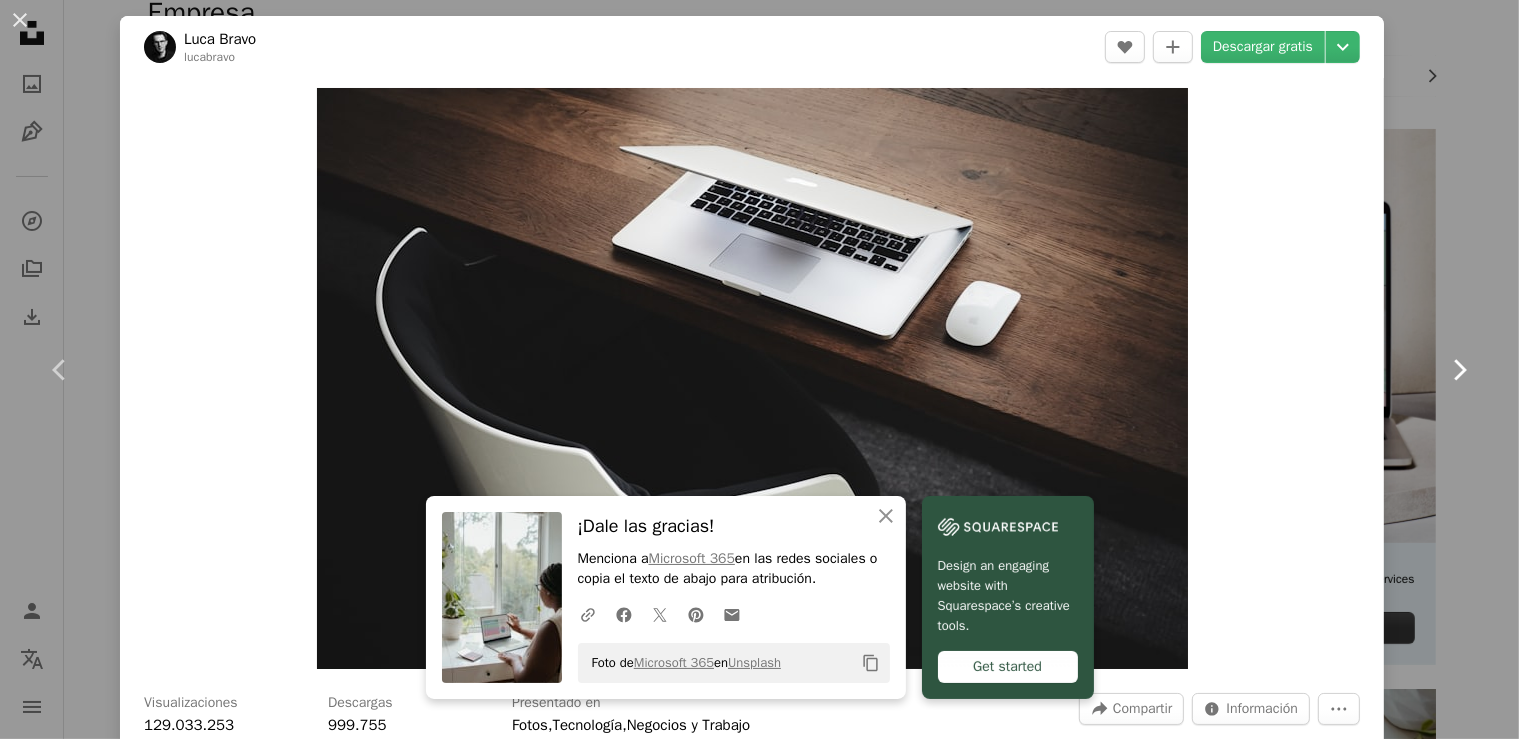 click 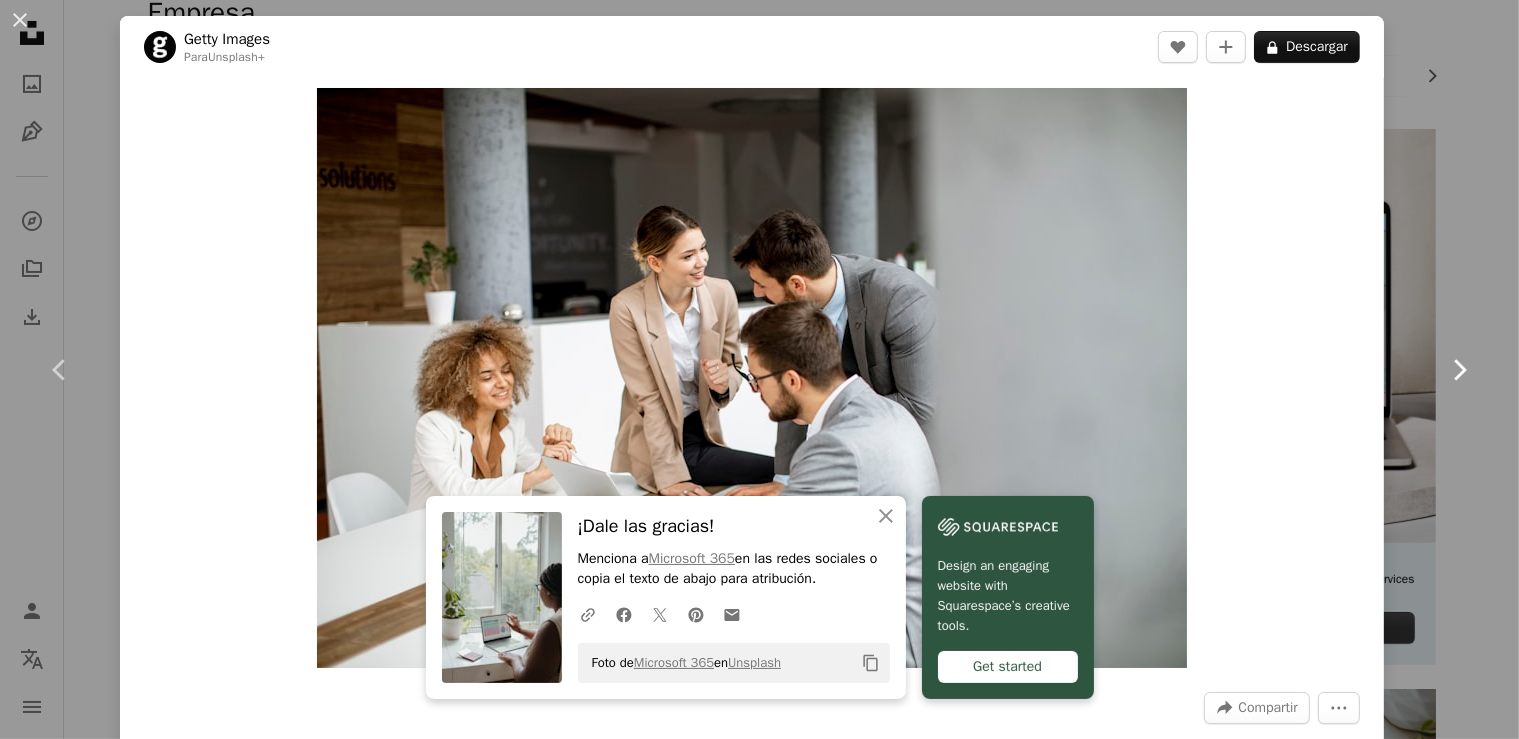 click 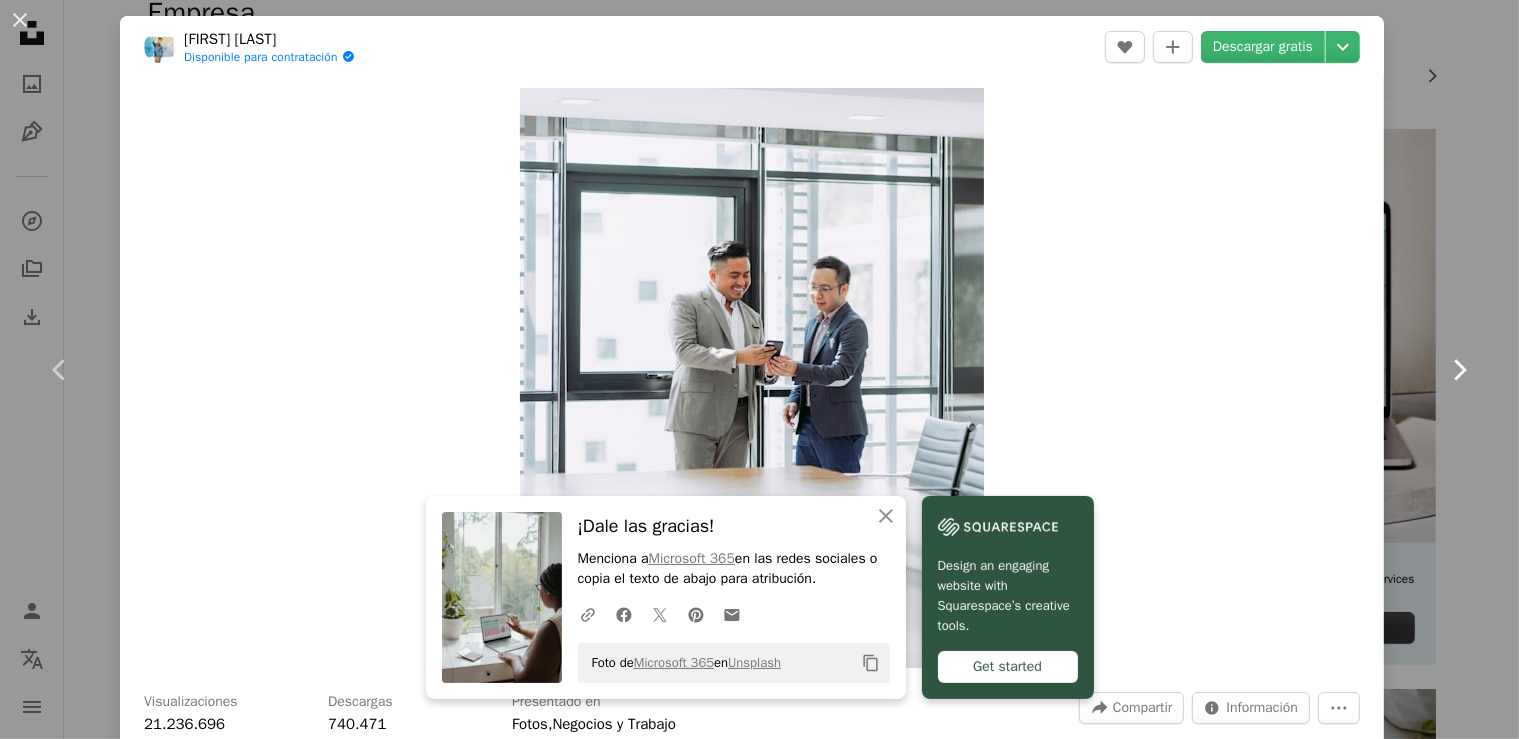 click on "Chevron right" 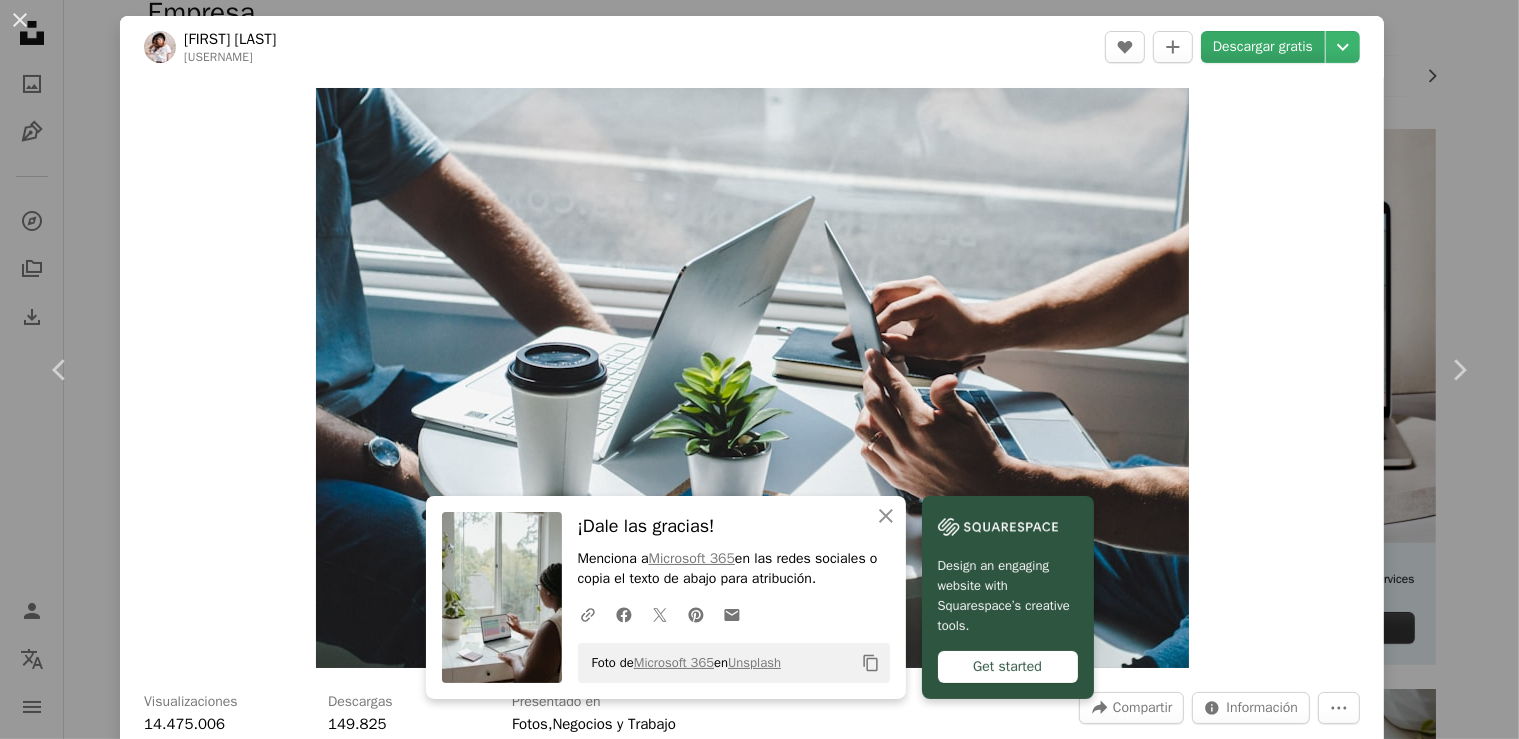 click on "Descargar gratis" at bounding box center [1263, 47] 